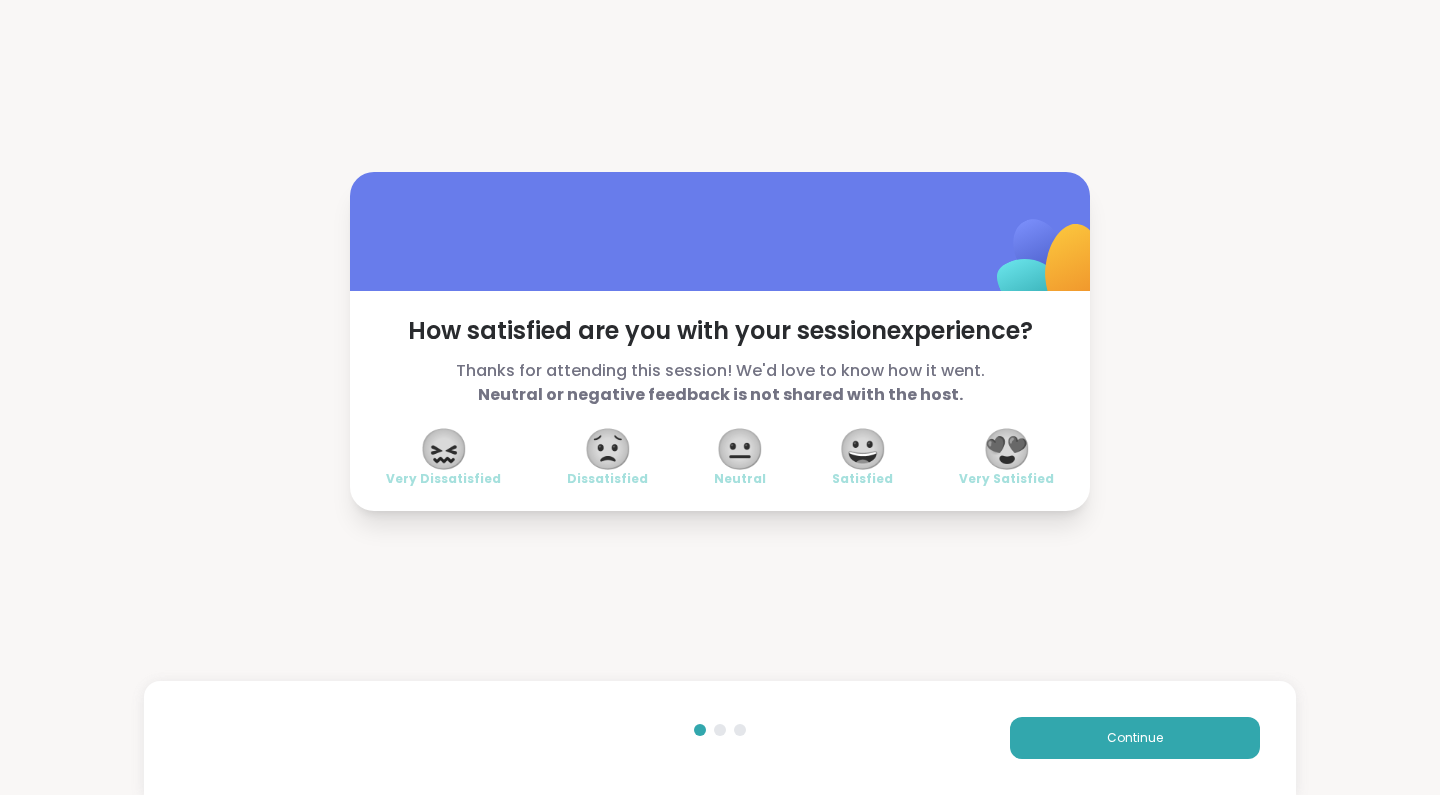 scroll, scrollTop: 0, scrollLeft: 0, axis: both 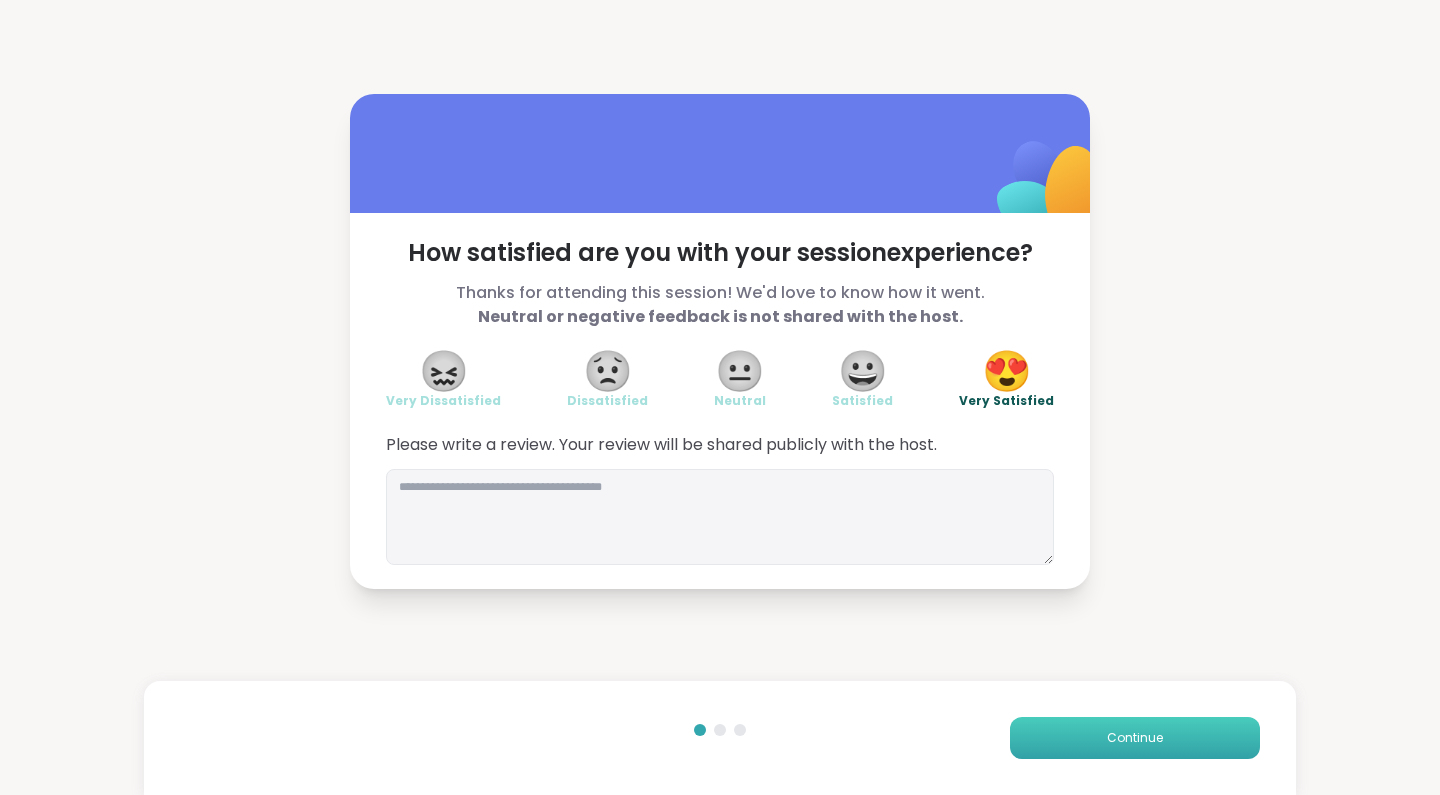 click on "Continue" at bounding box center (1135, 738) 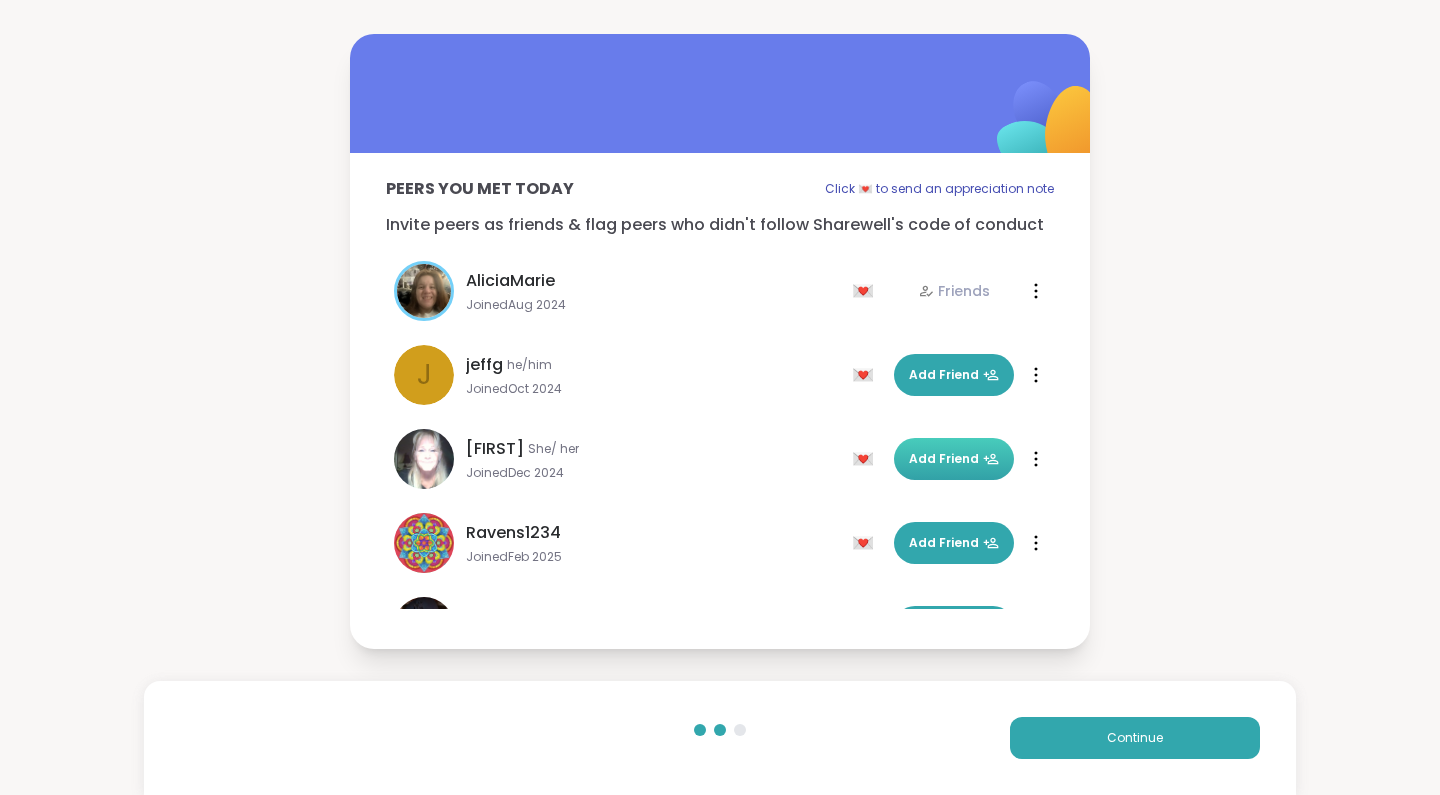 click on "Add Friend" at bounding box center (954, 459) 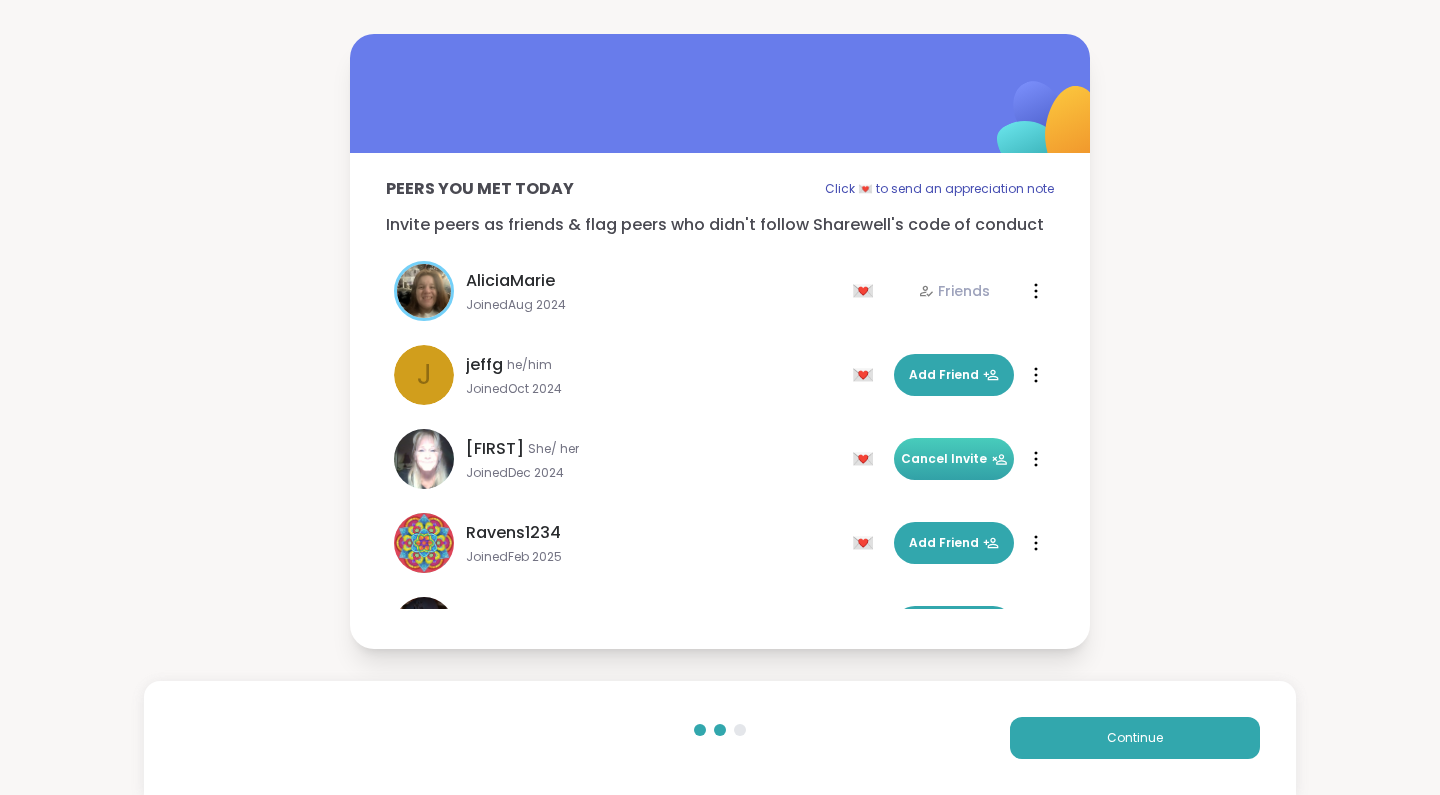 scroll, scrollTop: 0, scrollLeft: 0, axis: both 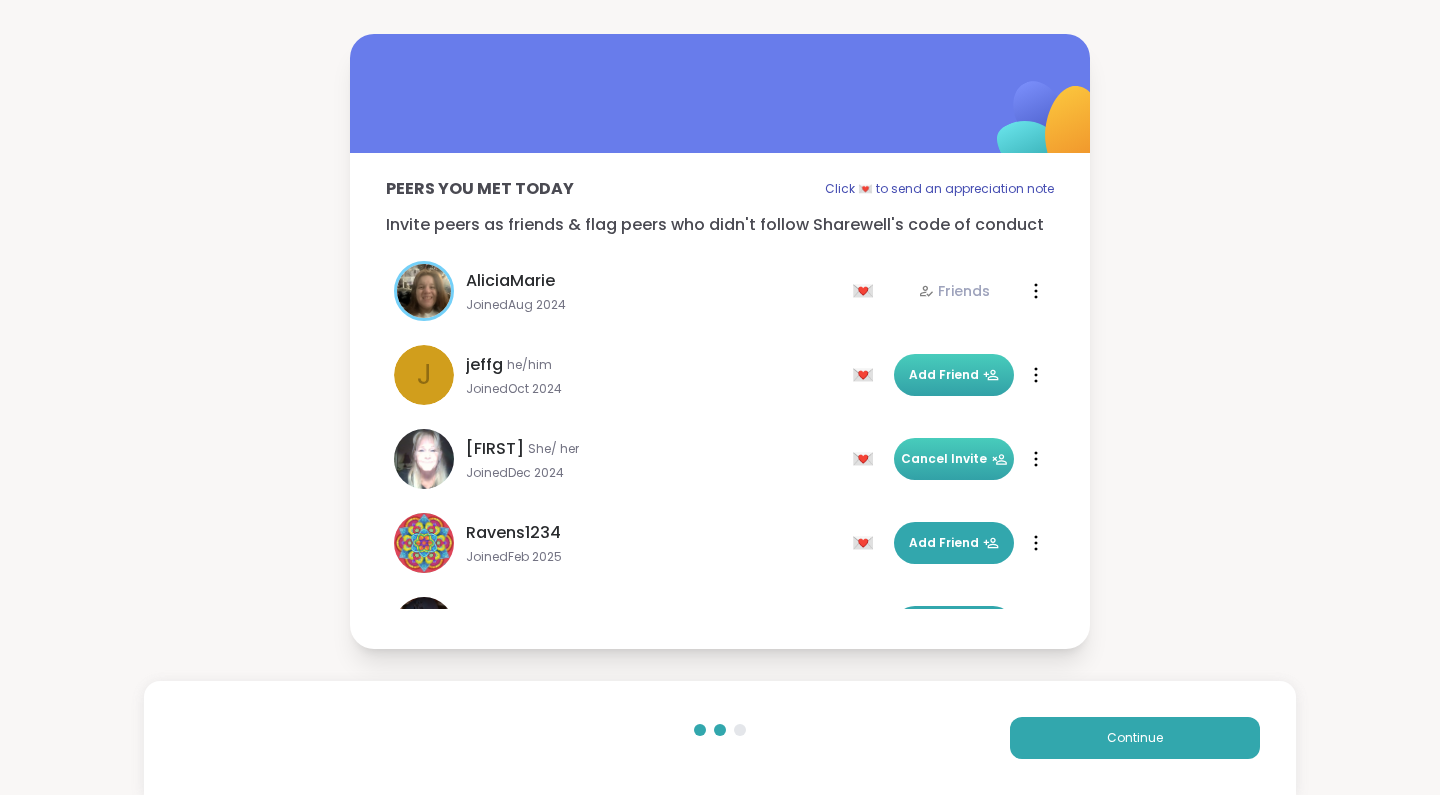 click on "Add Friend" at bounding box center [954, 375] 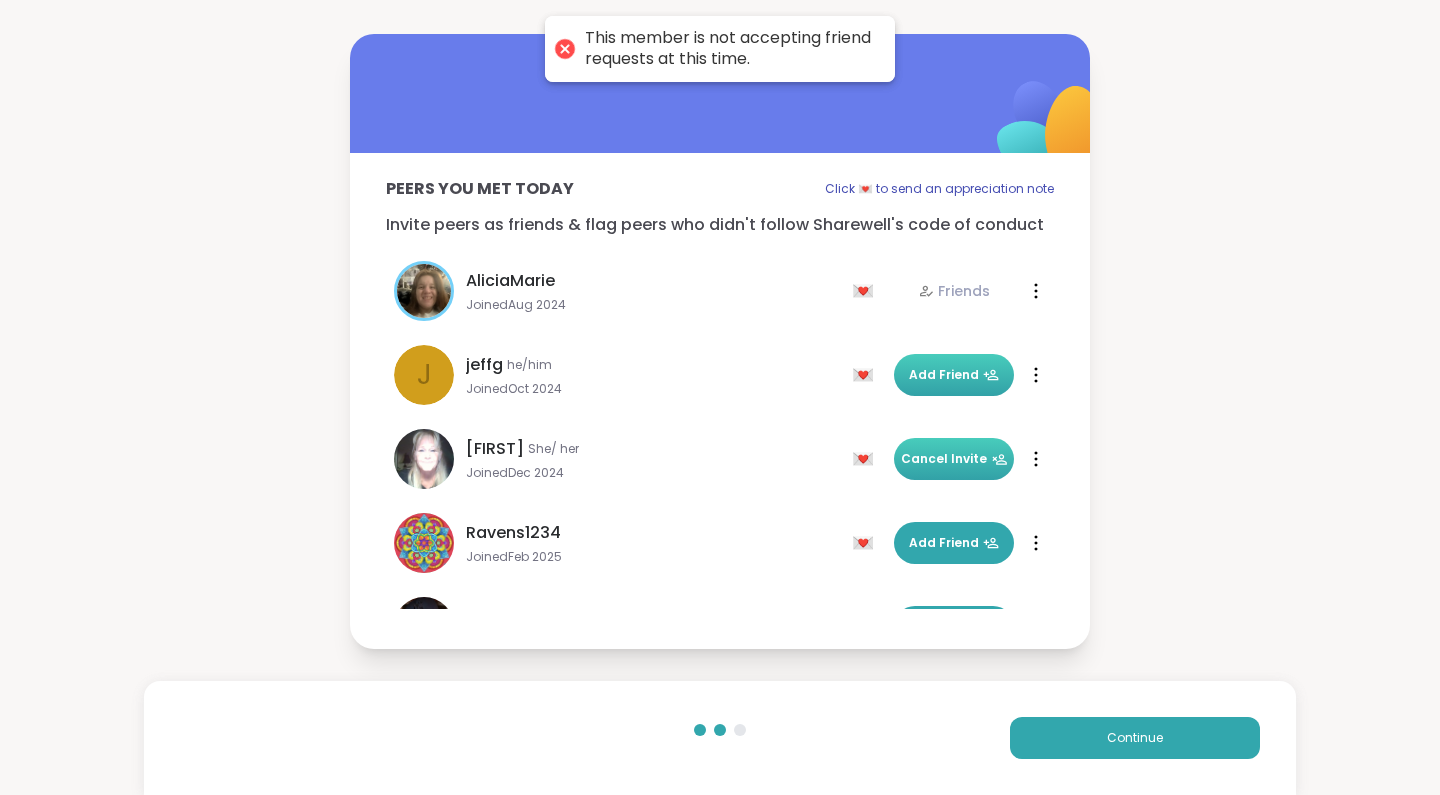 click on "Peers you met today Click 💌 to send an appreciation note Invite peers as friends & flag peers who didn't follow Sharewell's code of conduct Click 💌 to send an appreciation note [FIRST] [LAST] Joined Aug [YYYY] 💌 Friends 💌 Friends [USERNAME] he/him Joined Oct [YYYY] 💌 Add Friend 💌 Add Friend [FIRST] She/ her Joined Dec [YYYY] 💌 Add Friend 💌 Cancel Invite [USERNAME] Joined Feb [YYYY] 💌 Add Friend 💌 Add Friend [USERNAME] She/her Joined Jul [YYYY] 💌 Add Friend 💌 Add Friend Continue" at bounding box center (720, 341) 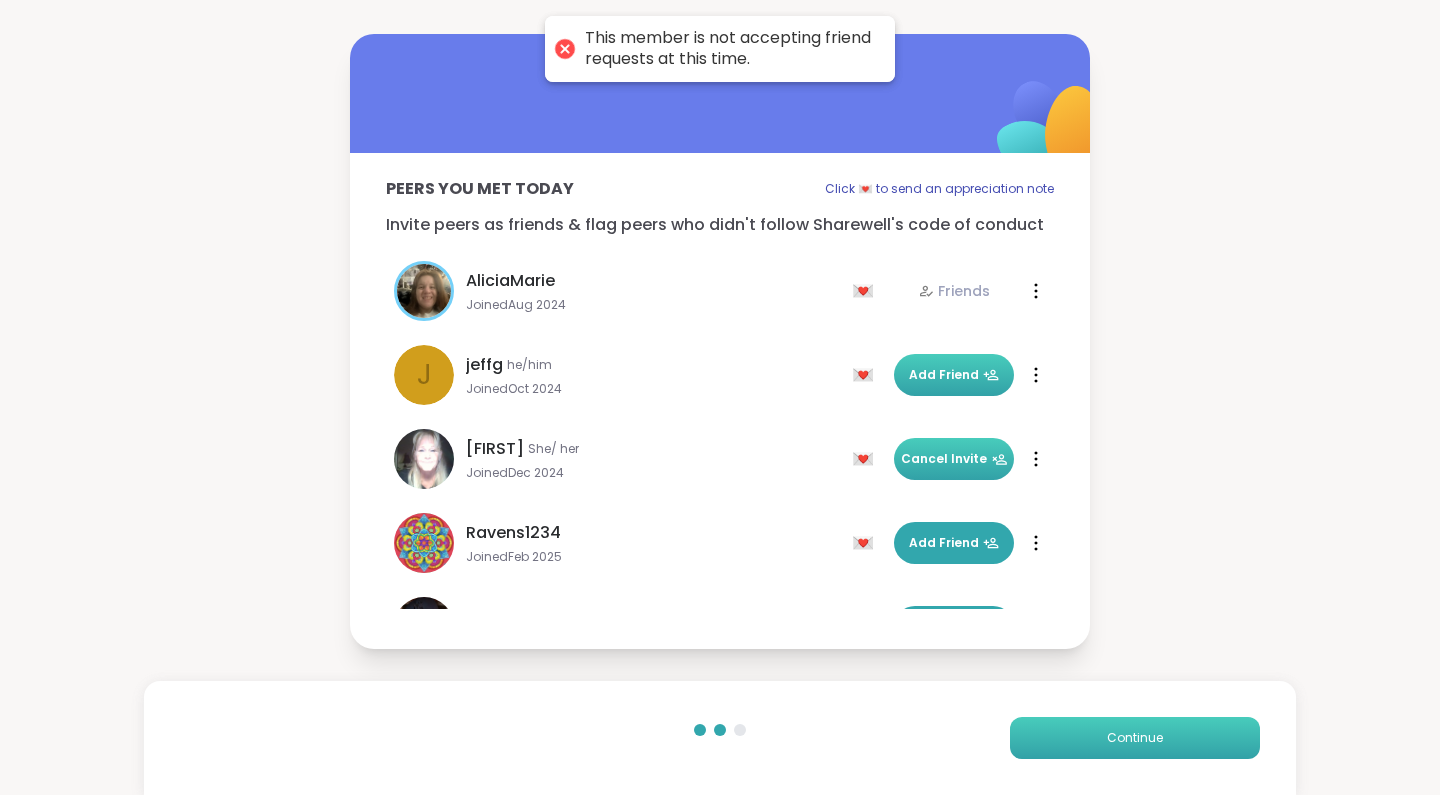 click on "Continue" at bounding box center (1135, 738) 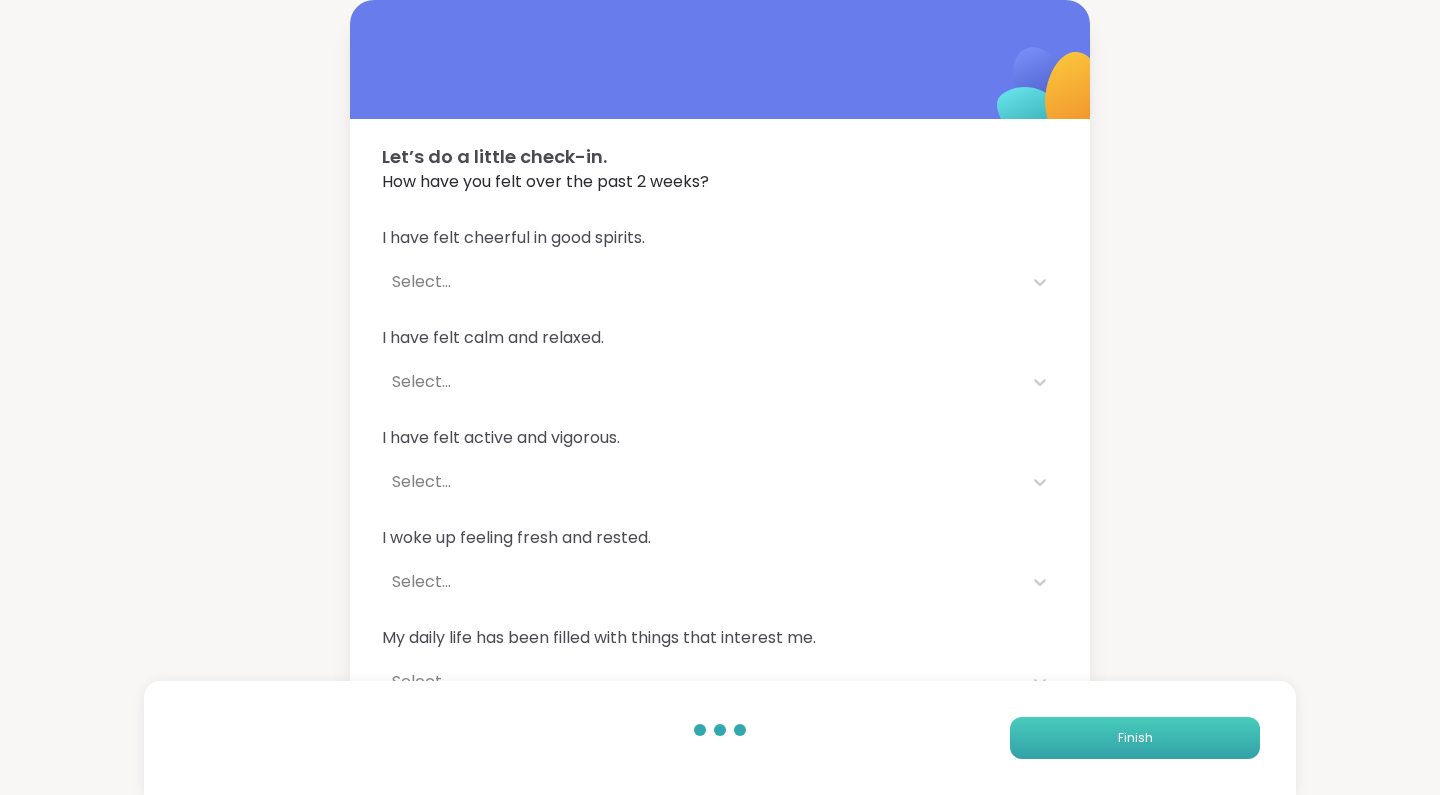 click on "Finish" at bounding box center (1135, 738) 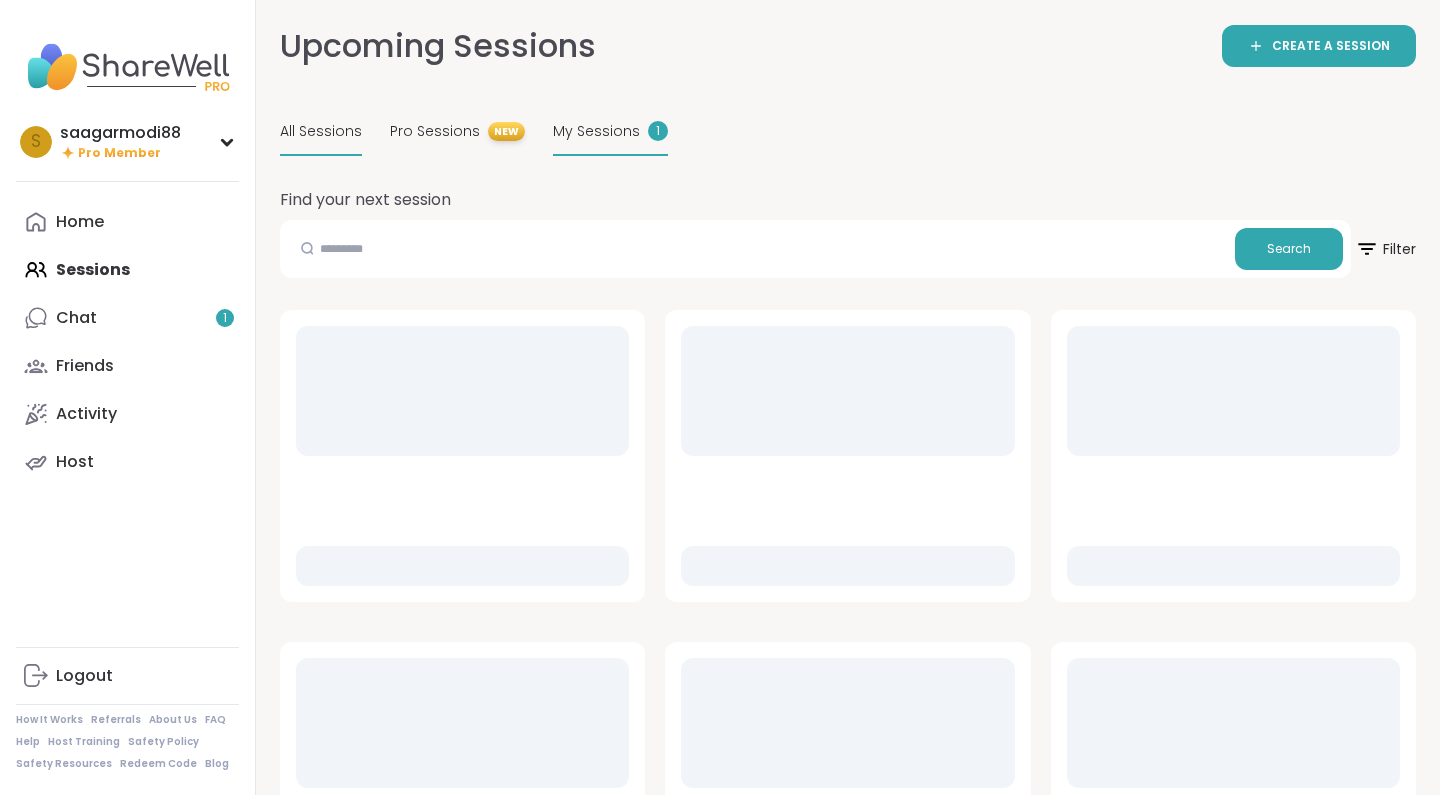 click on "My Sessions" at bounding box center [596, 131] 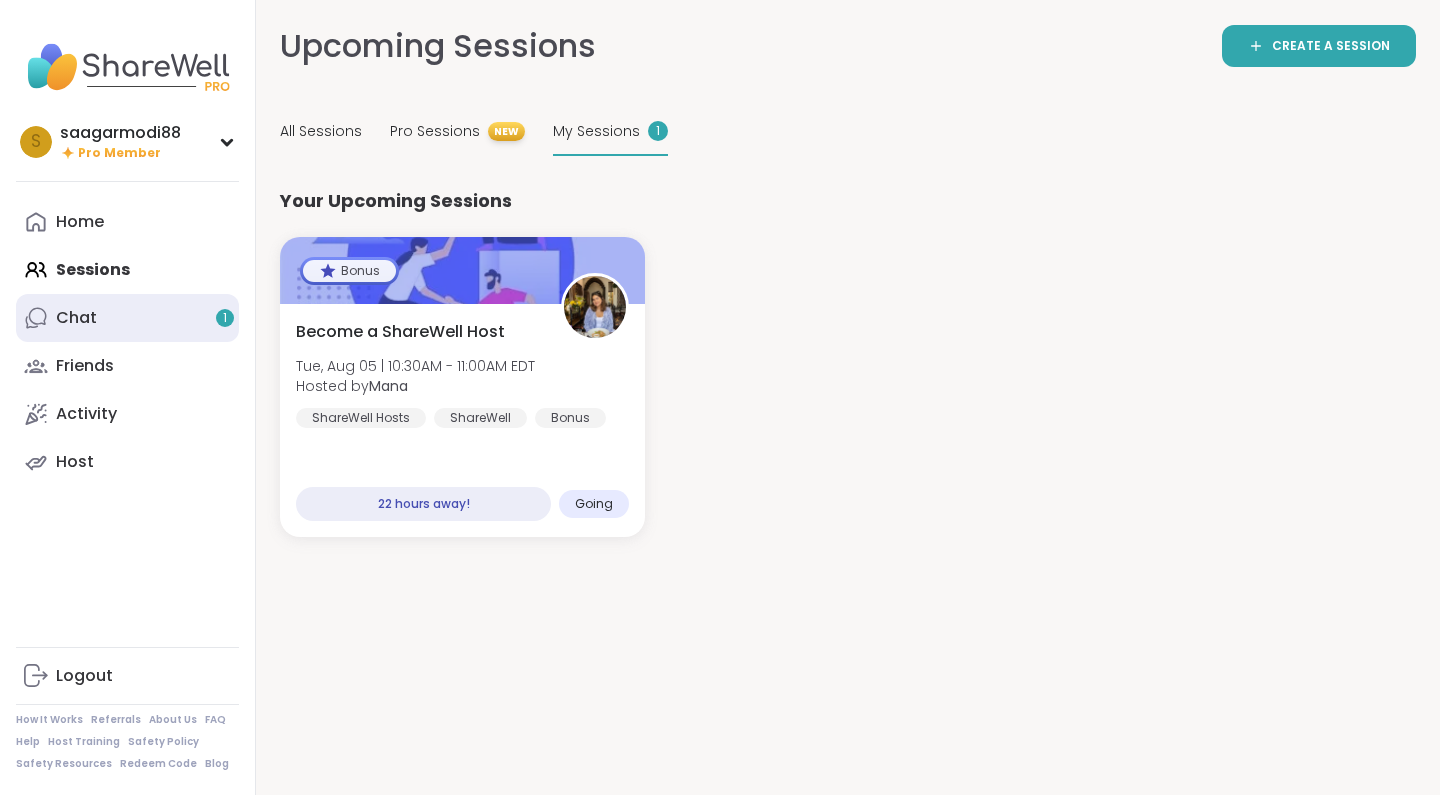 click on "Chat 1" at bounding box center [127, 318] 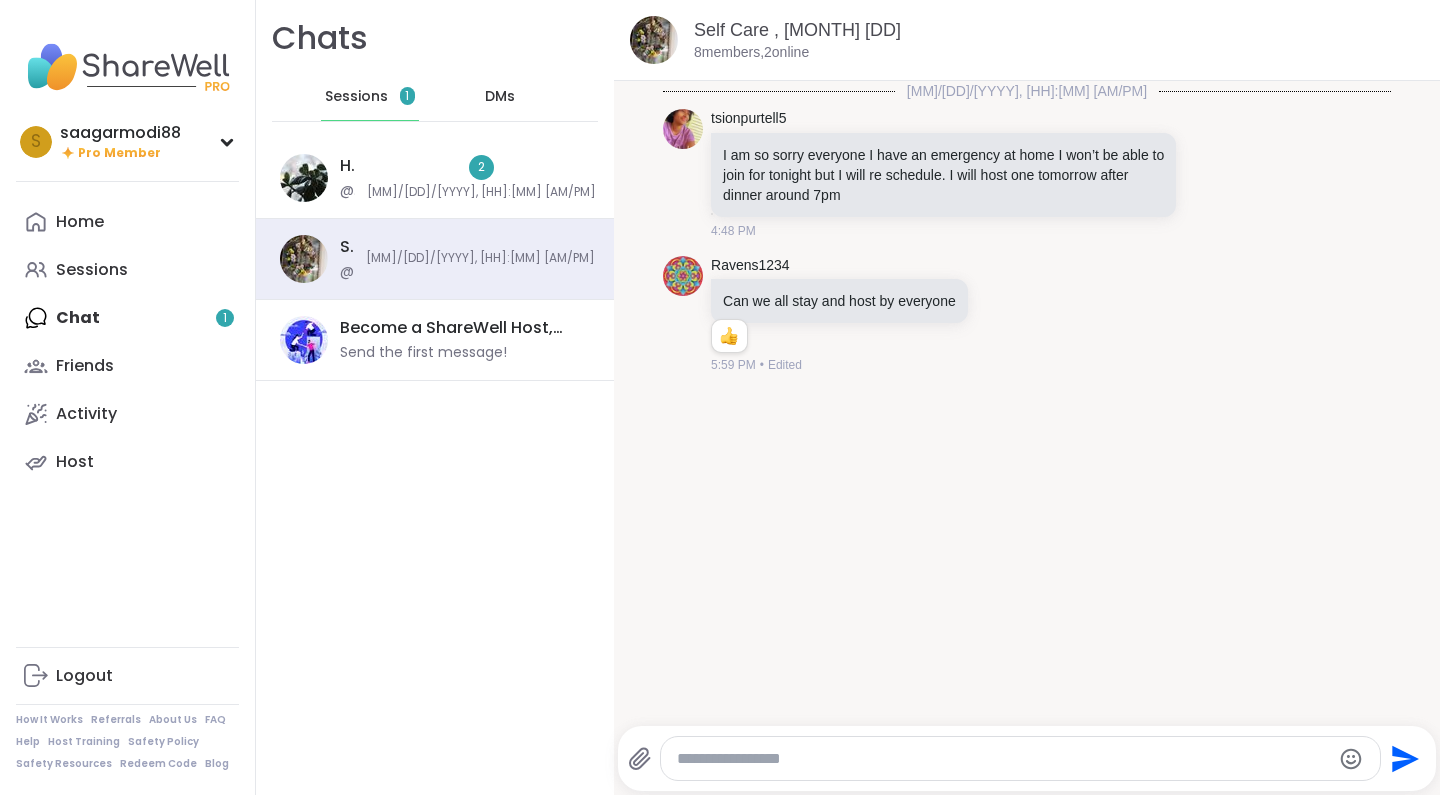 click on "DMs" at bounding box center [500, 97] 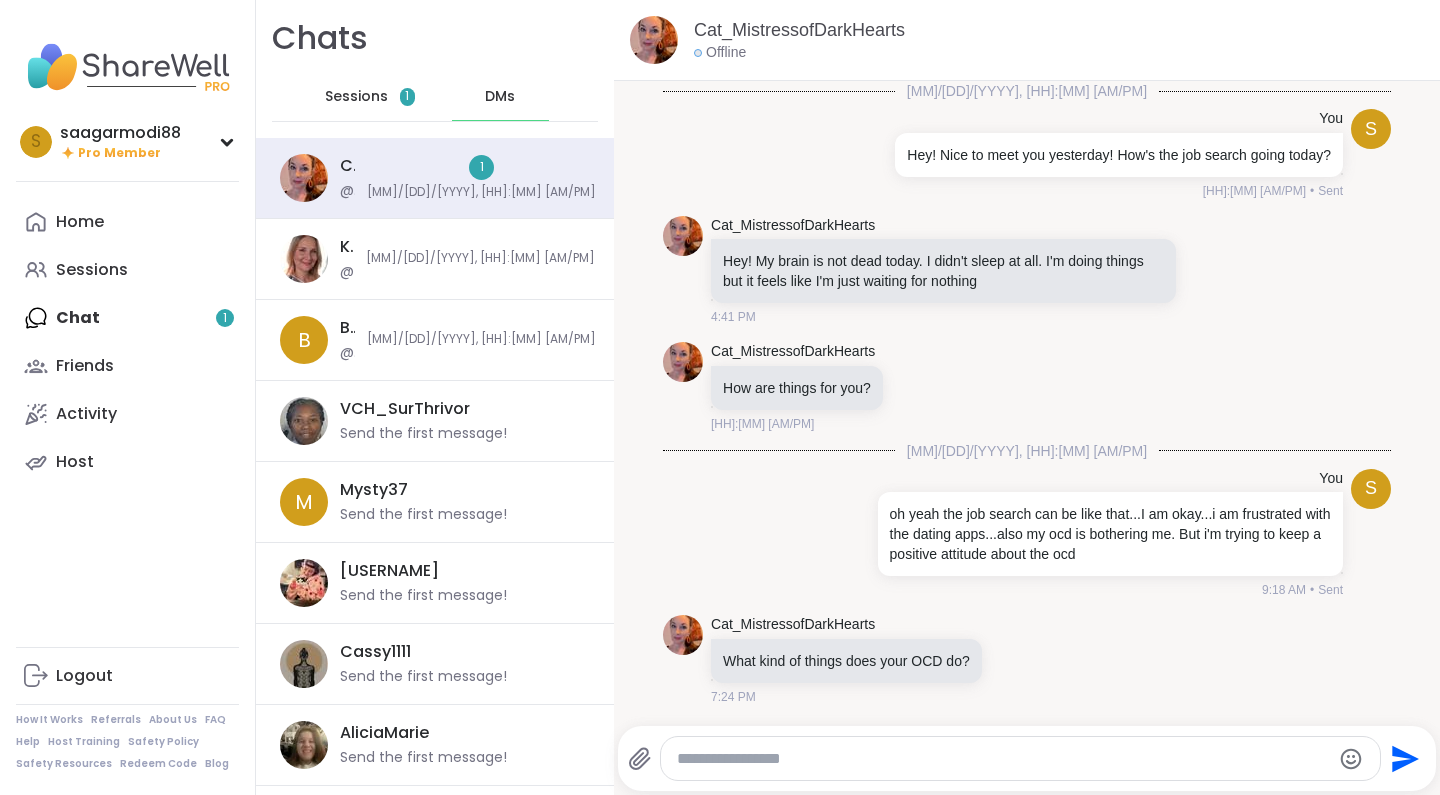 scroll, scrollTop: 9374, scrollLeft: 0, axis: vertical 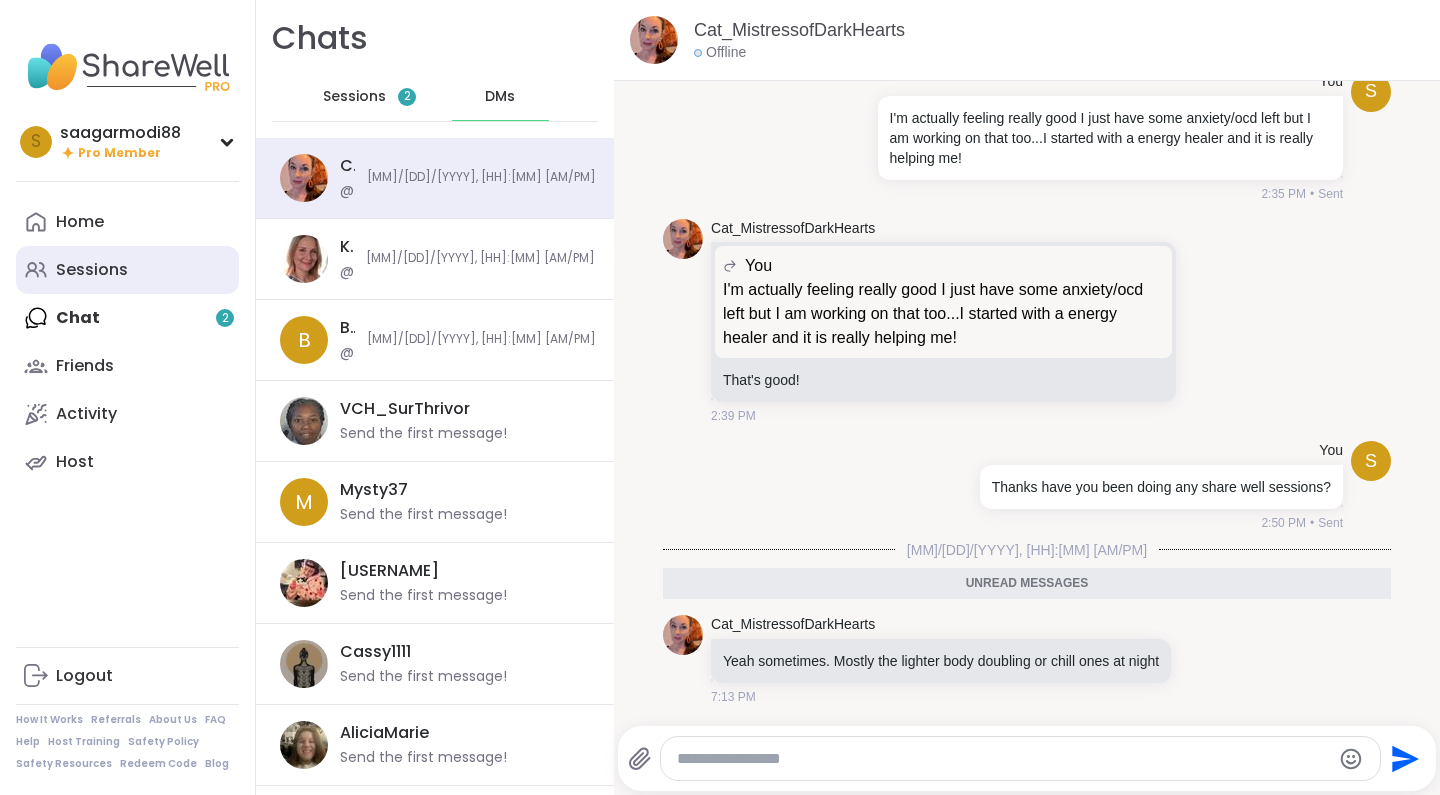 click on "Sessions" at bounding box center (127, 270) 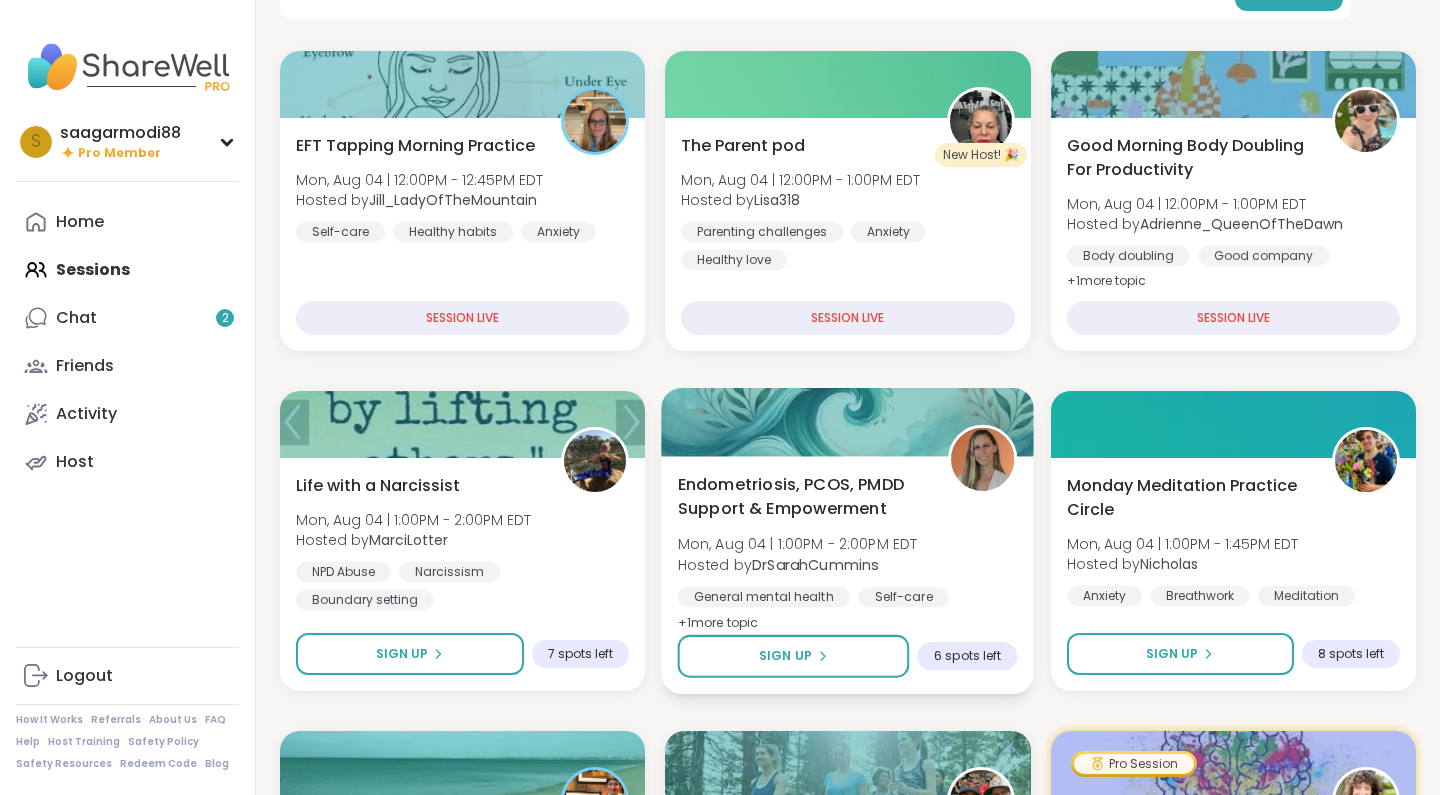 scroll, scrollTop: 623, scrollLeft: 0, axis: vertical 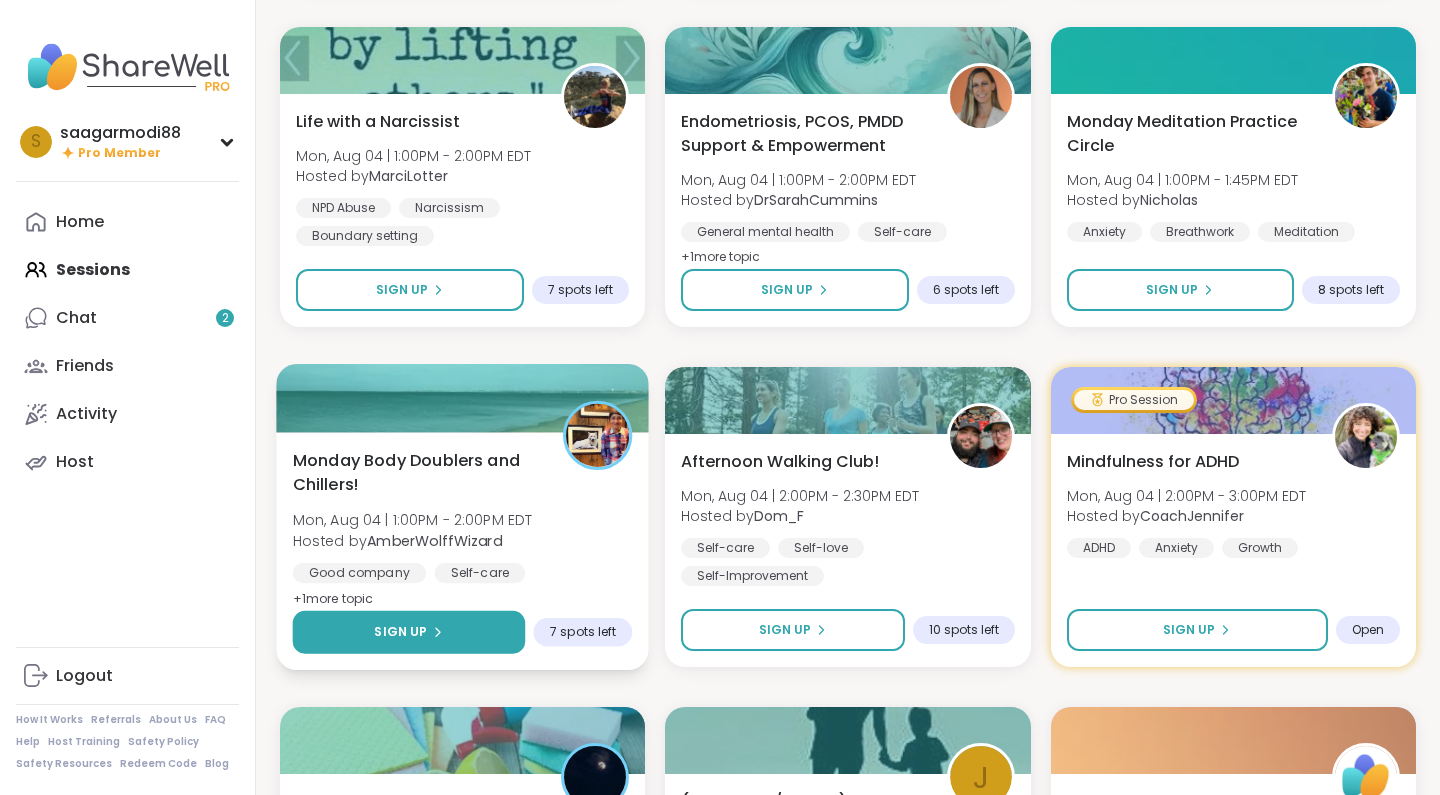 click on "Sign Up" at bounding box center (409, 632) 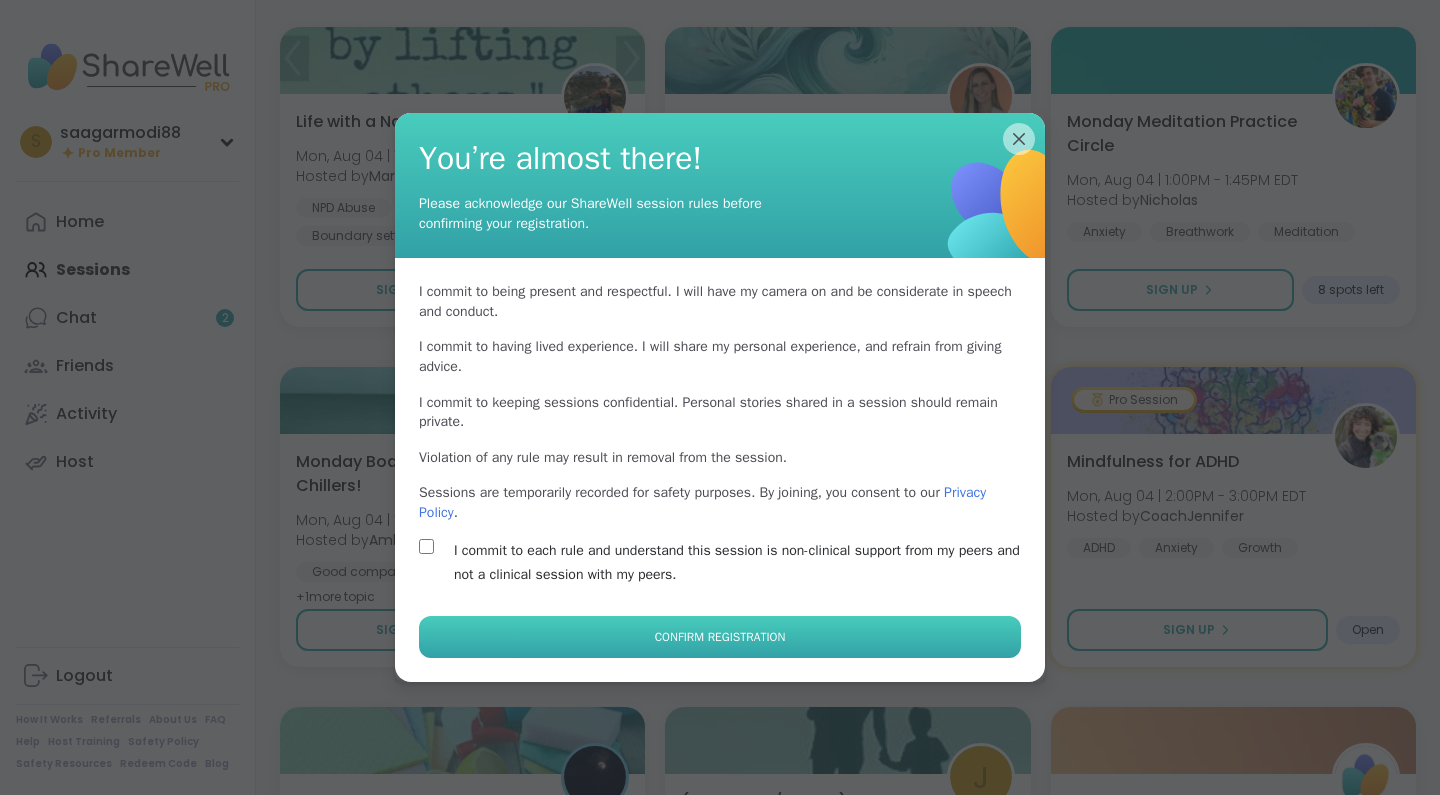 click on "Confirm Registration" at bounding box center [720, 637] 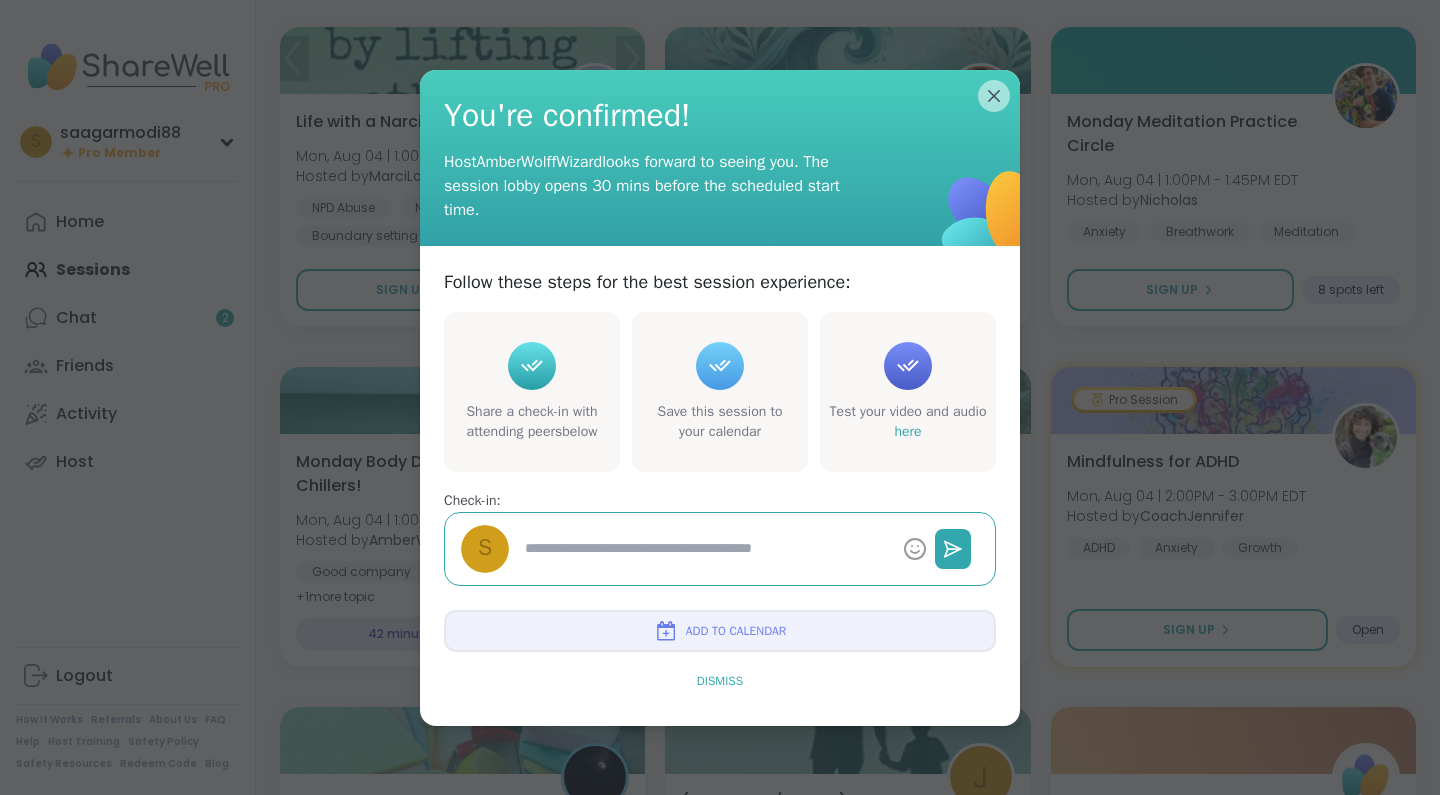 click on "Dismiss" at bounding box center [720, 681] 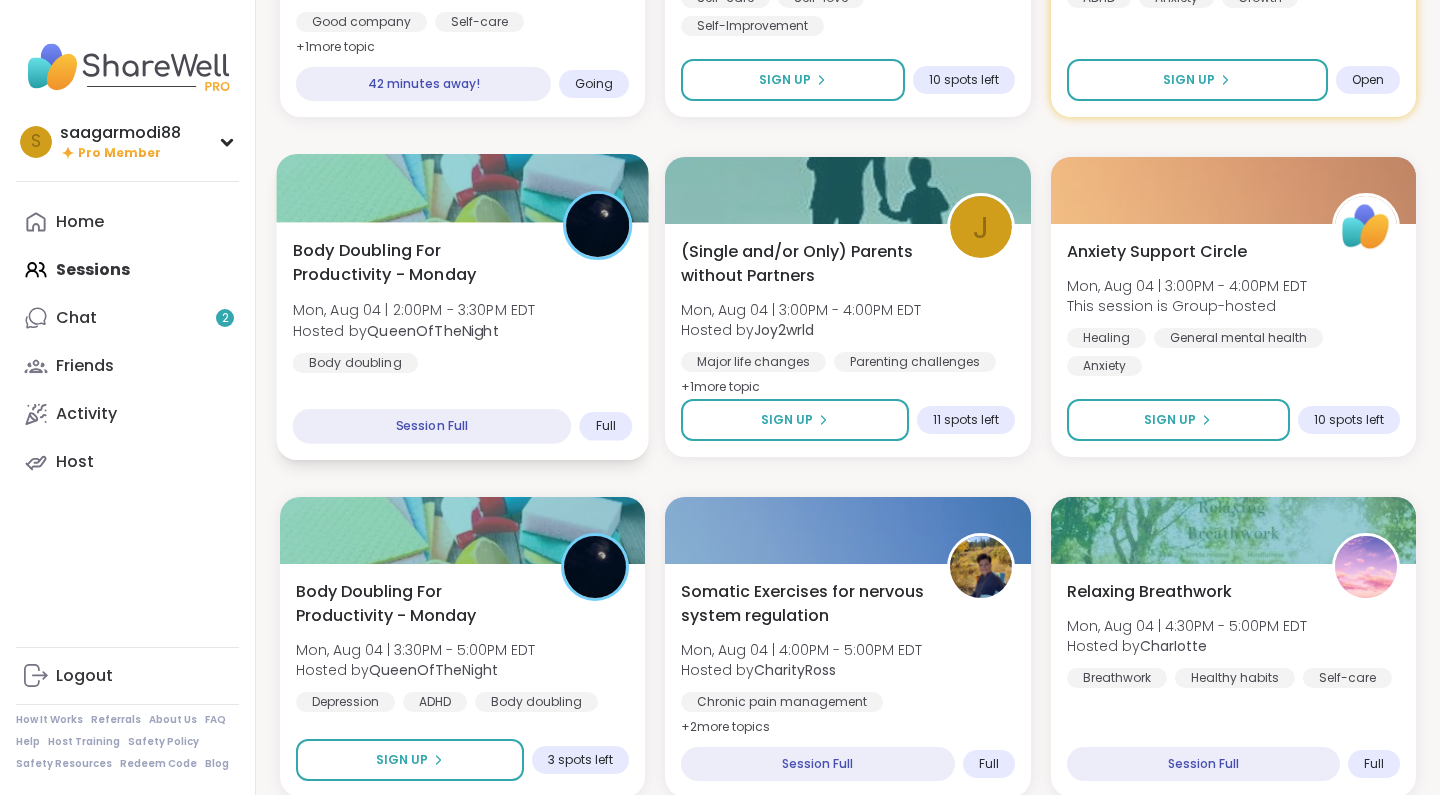 scroll, scrollTop: 1290, scrollLeft: 0, axis: vertical 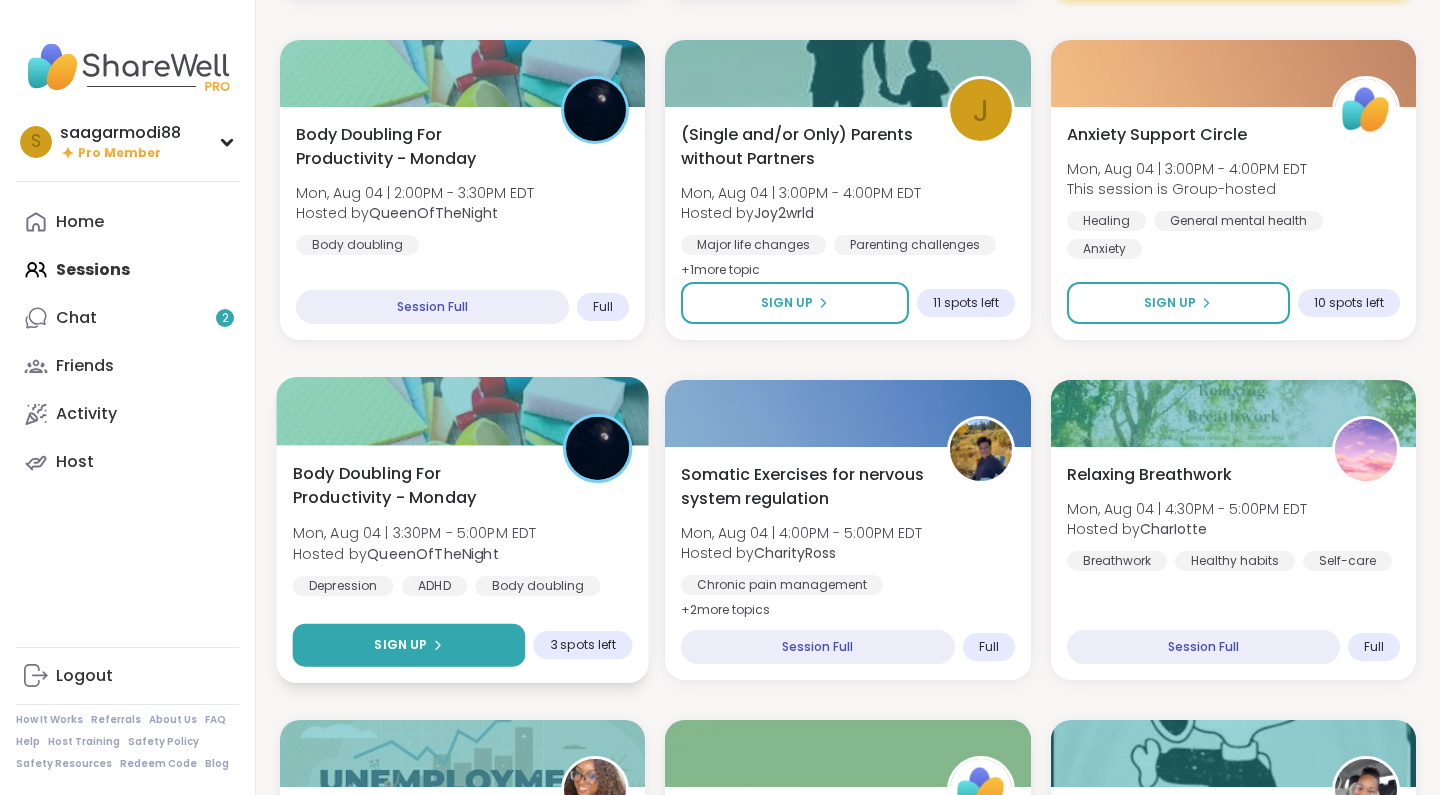 click on "Sign Up" at bounding box center [400, 645] 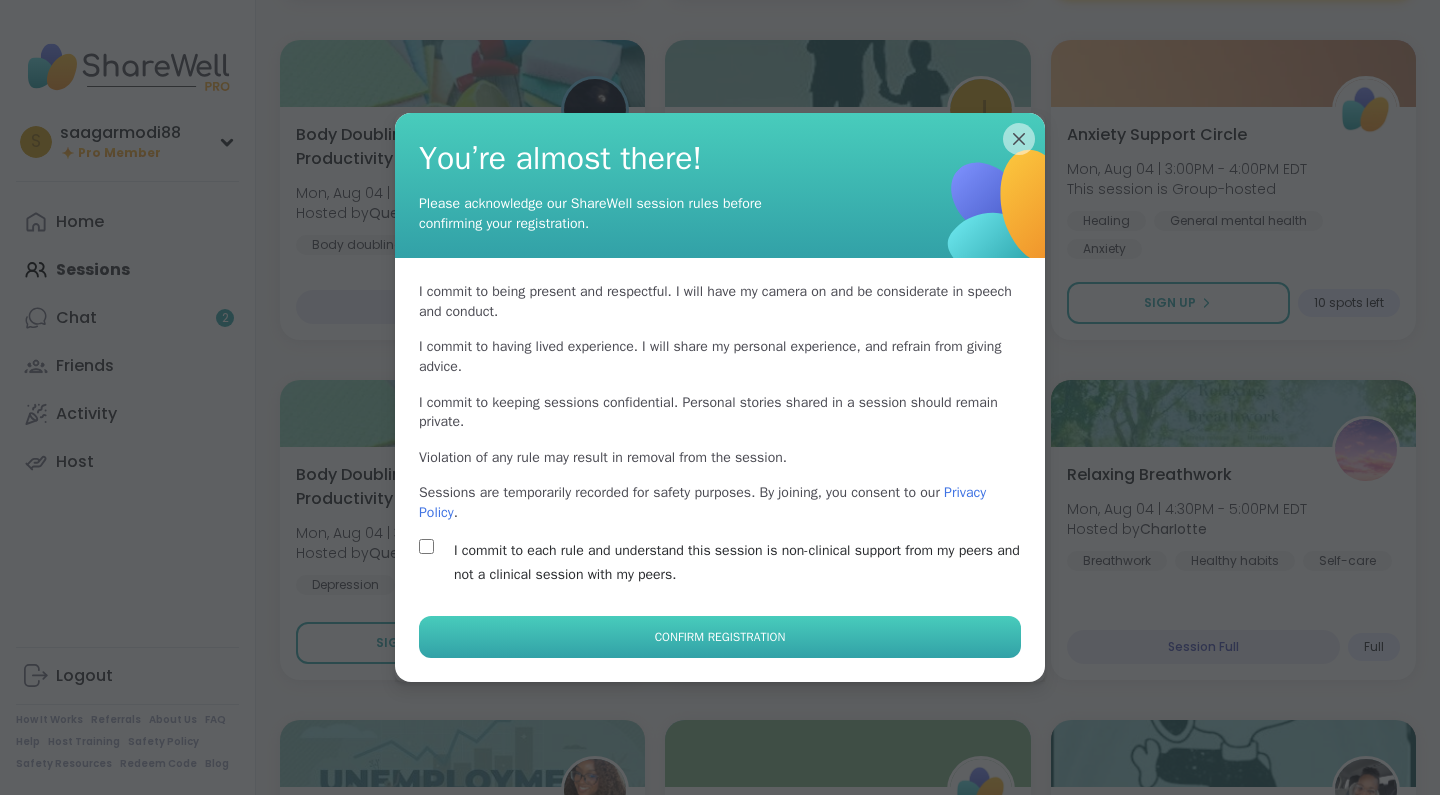 click on "Confirm Registration" at bounding box center (720, 637) 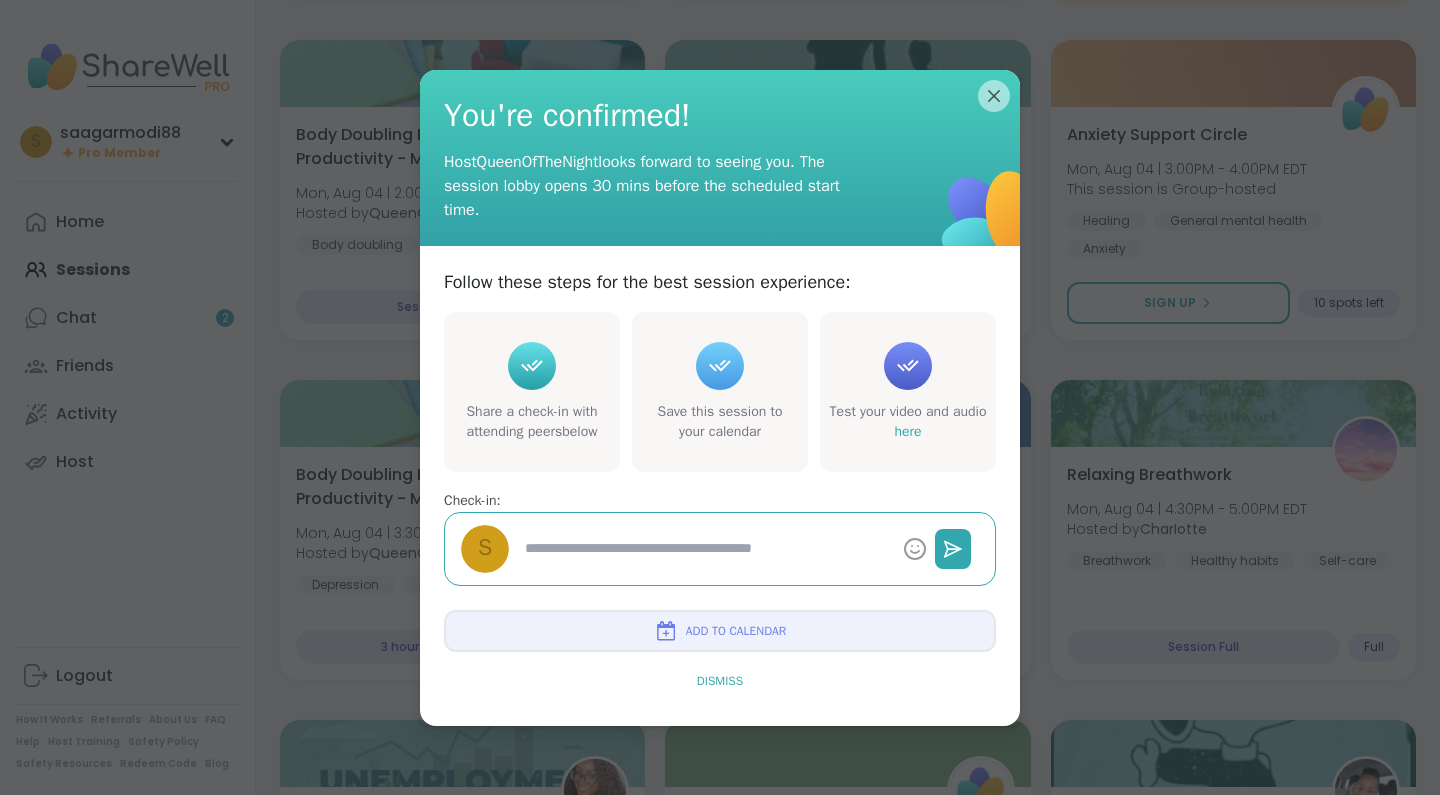 click on "Dismiss" at bounding box center [720, 681] 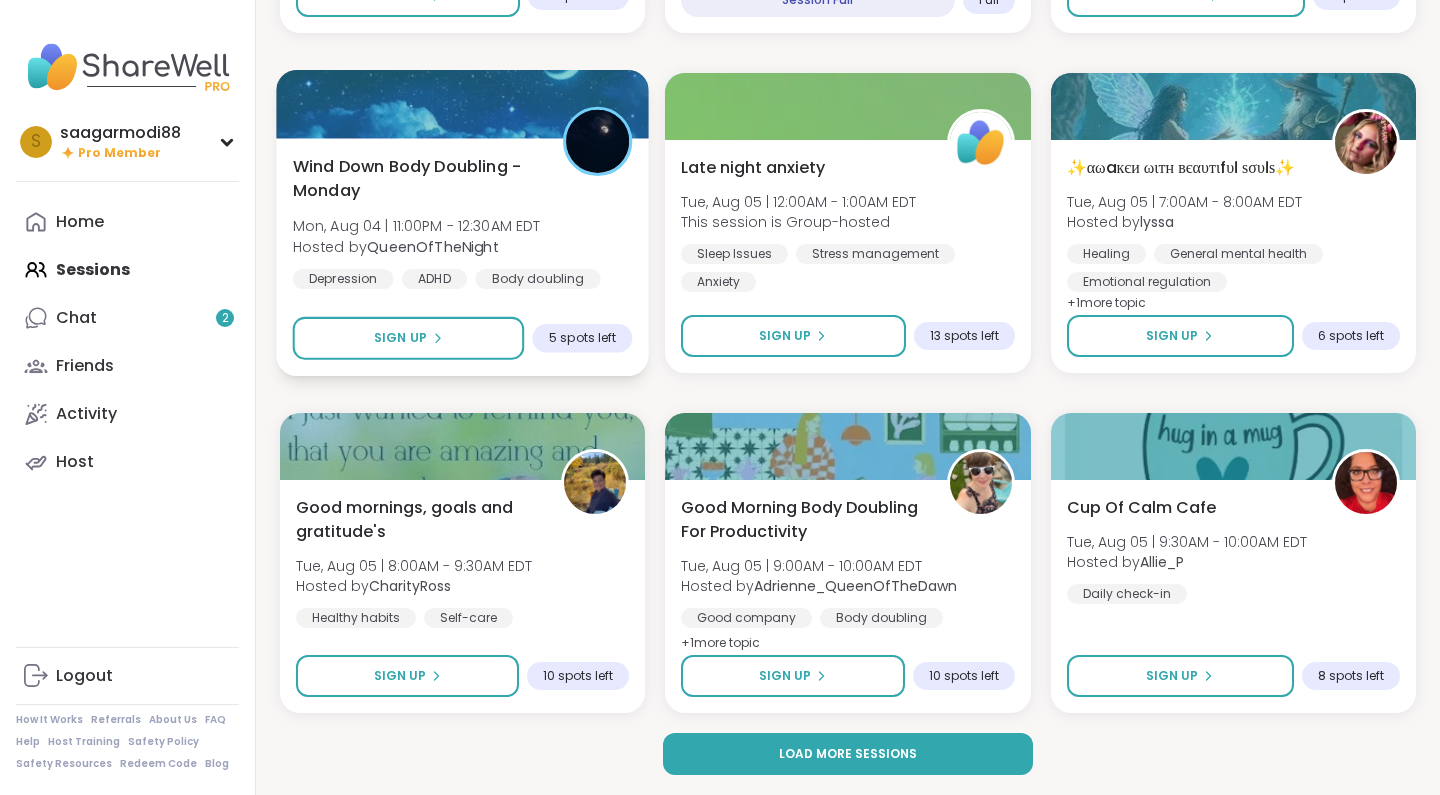 scroll, scrollTop: 3636, scrollLeft: 0, axis: vertical 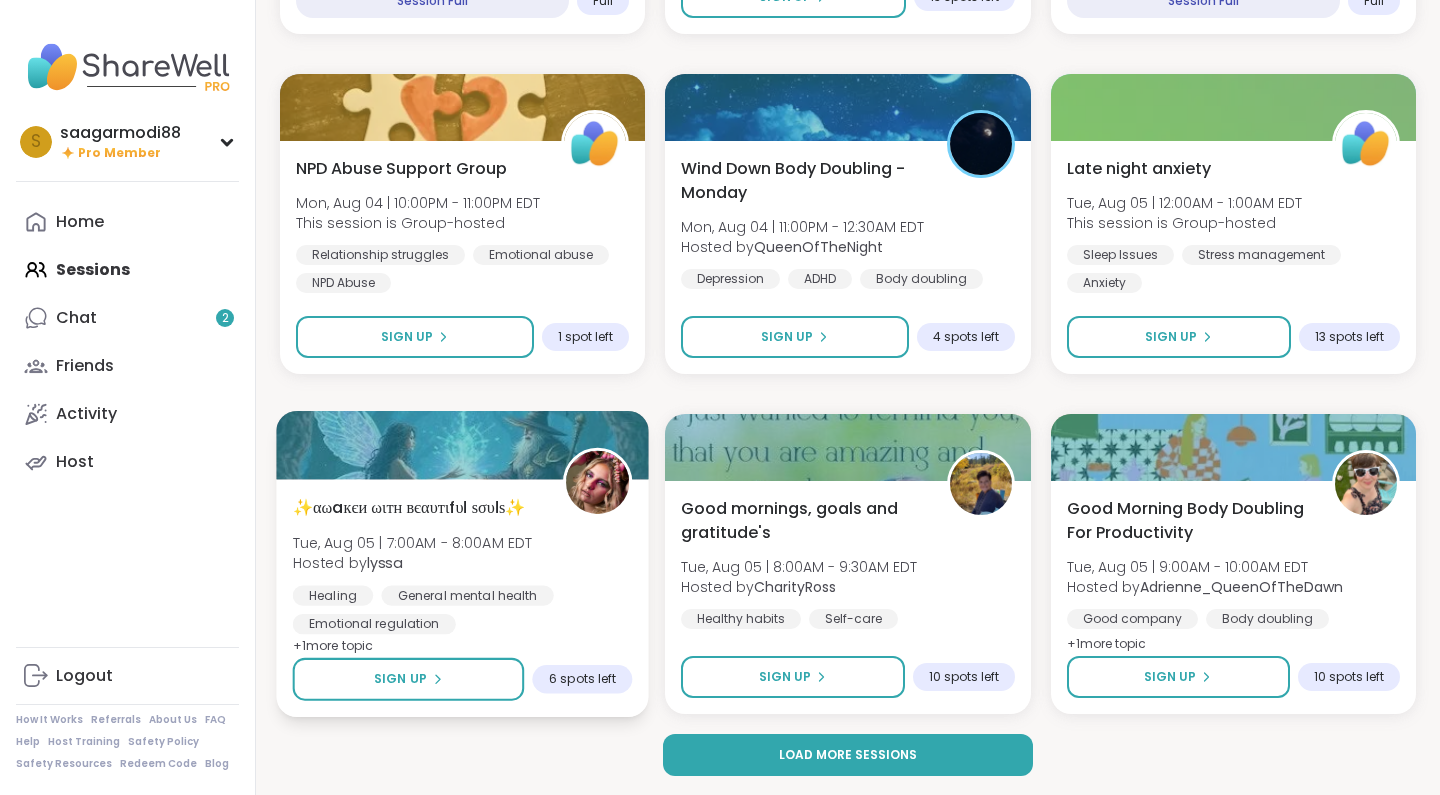 click on "✨αωaкєи ωιтн вєαυтιfυℓ ѕσυℓѕ✨" at bounding box center [409, 507] 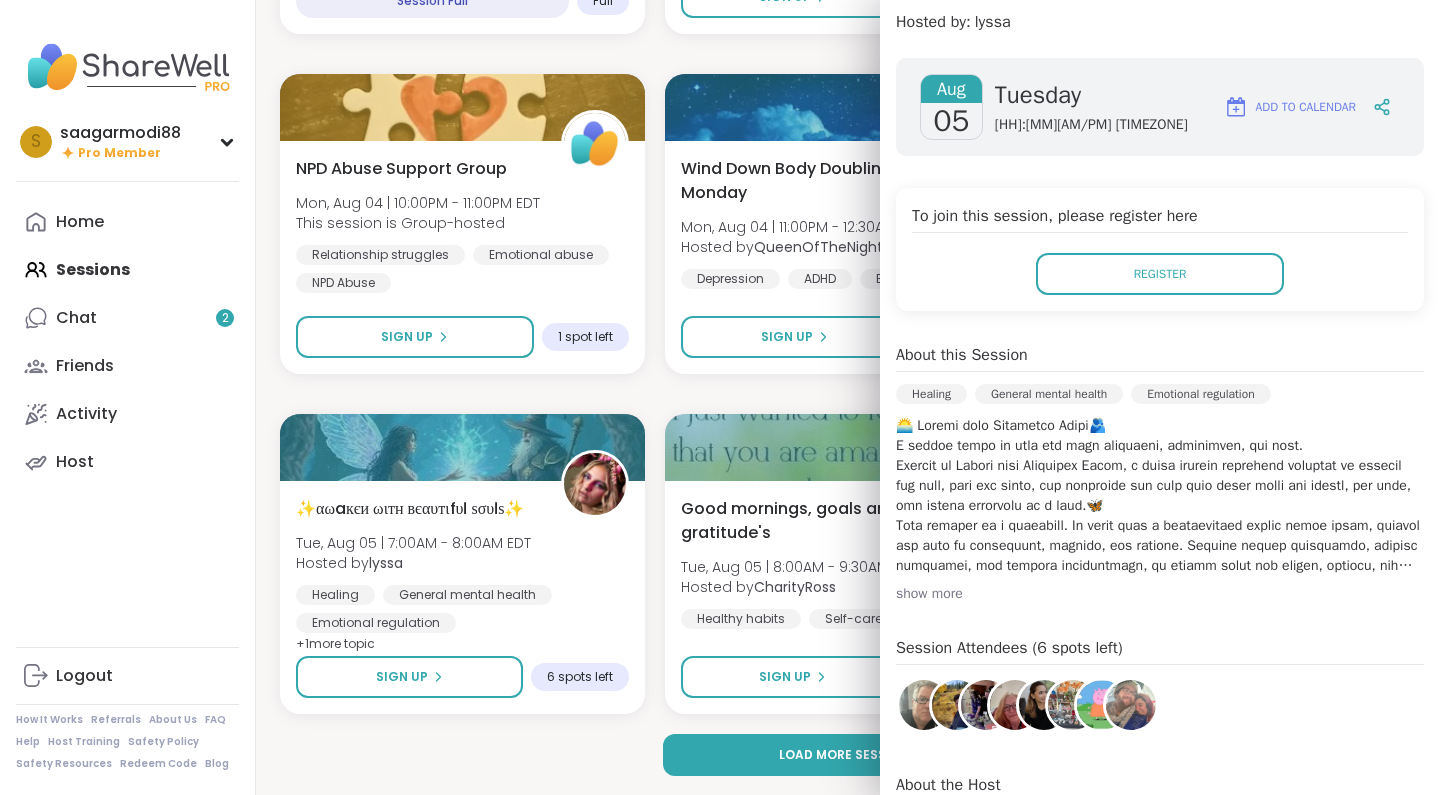 scroll, scrollTop: 237, scrollLeft: 0, axis: vertical 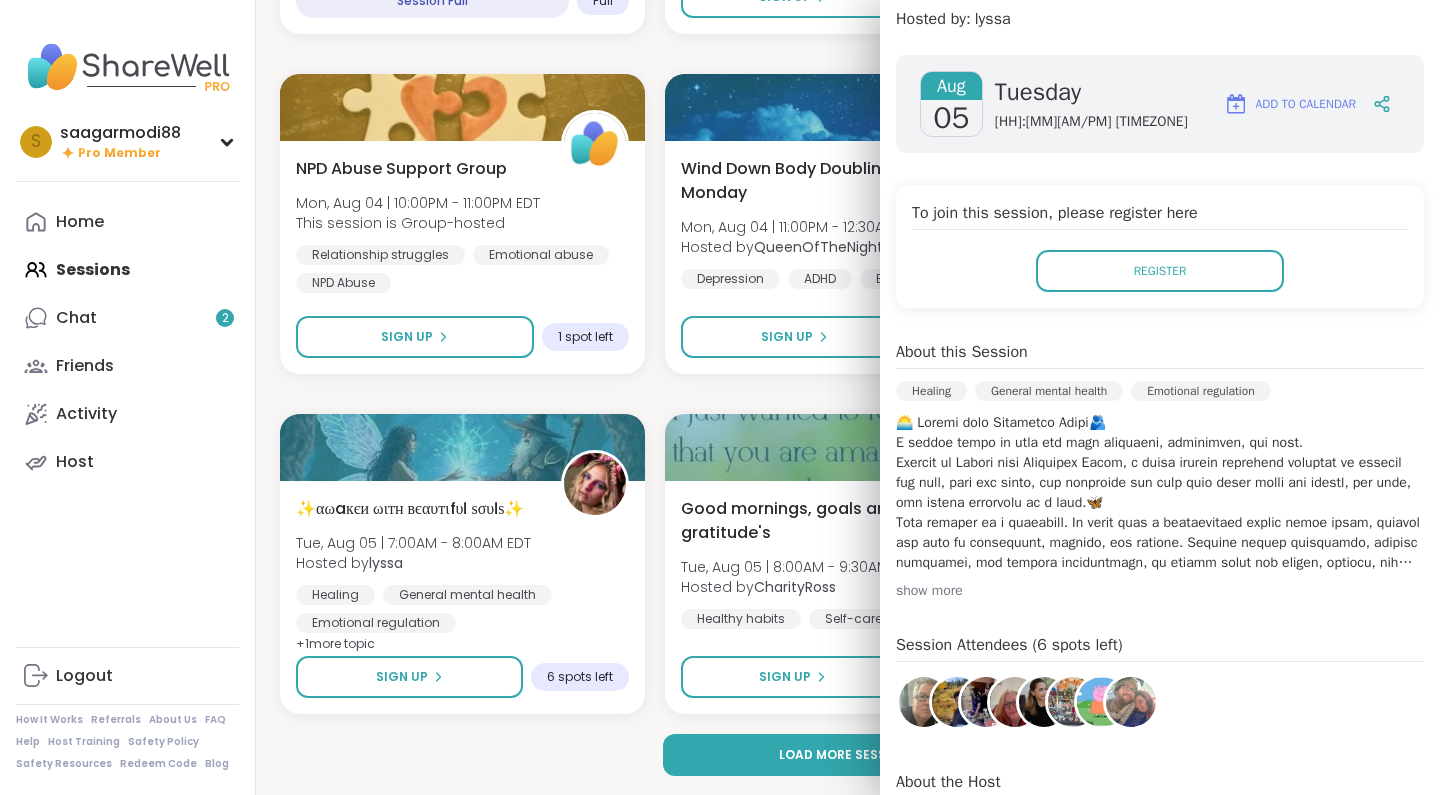 click on "show more" at bounding box center [1160, 591] 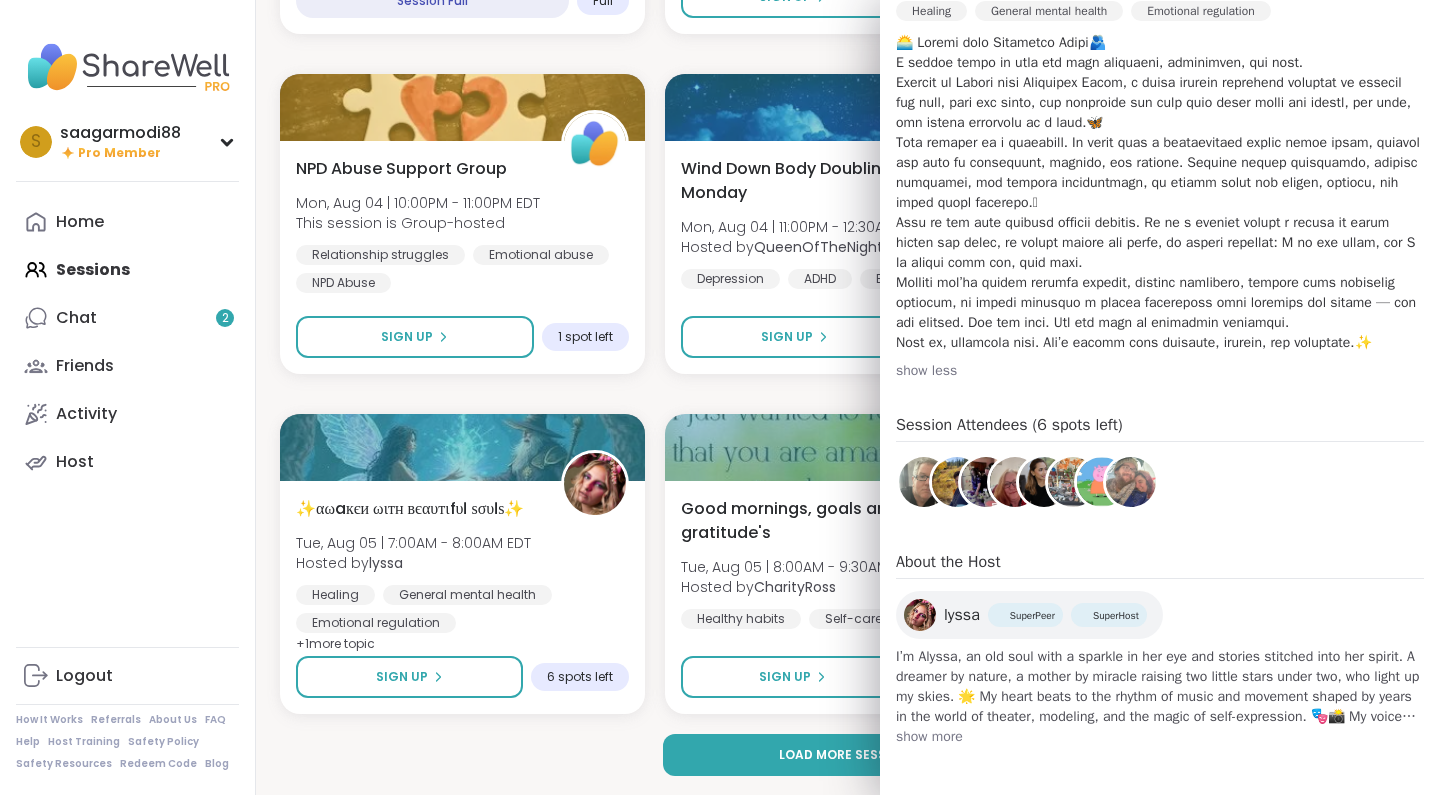 scroll, scrollTop: 617, scrollLeft: 0, axis: vertical 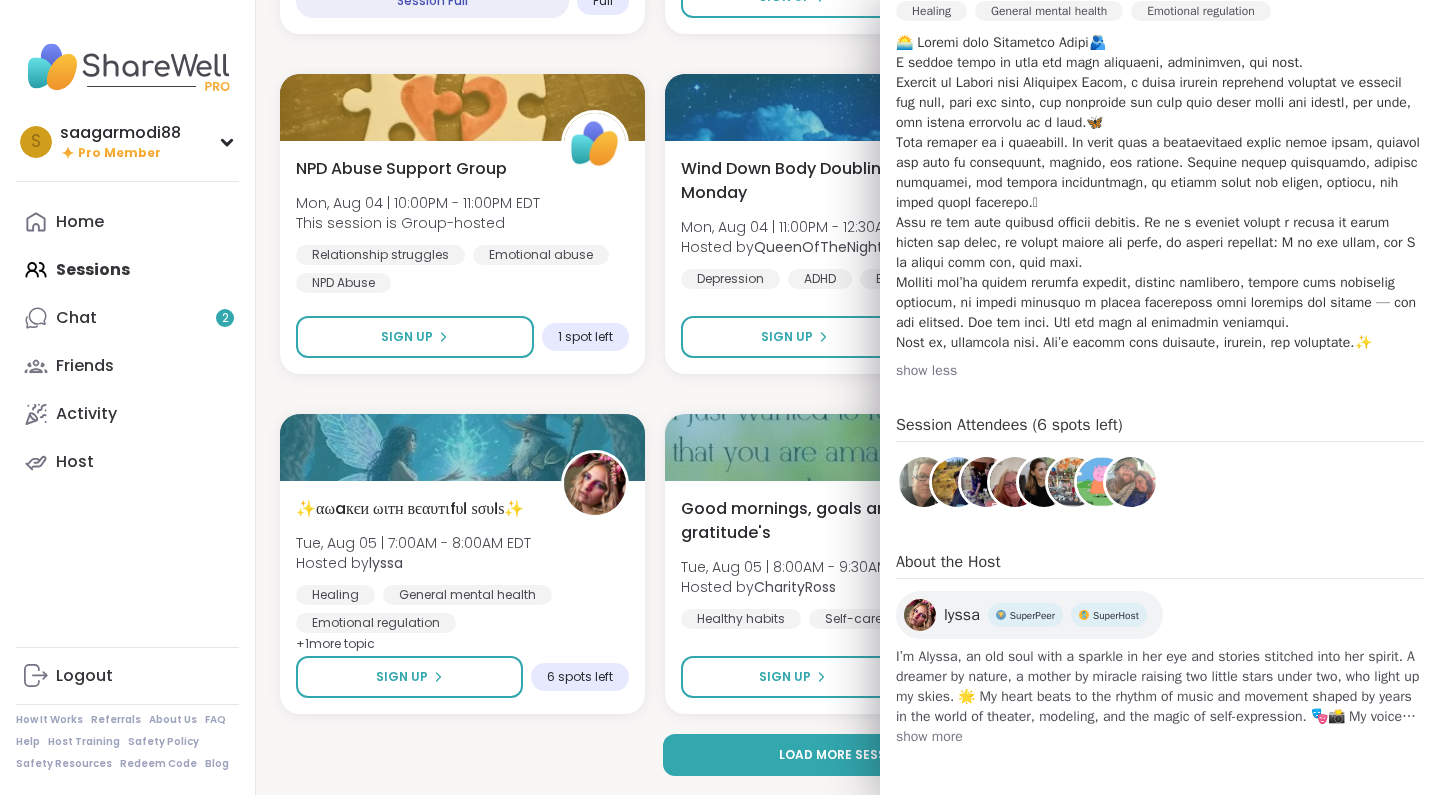 click on "show more" at bounding box center [1160, 737] 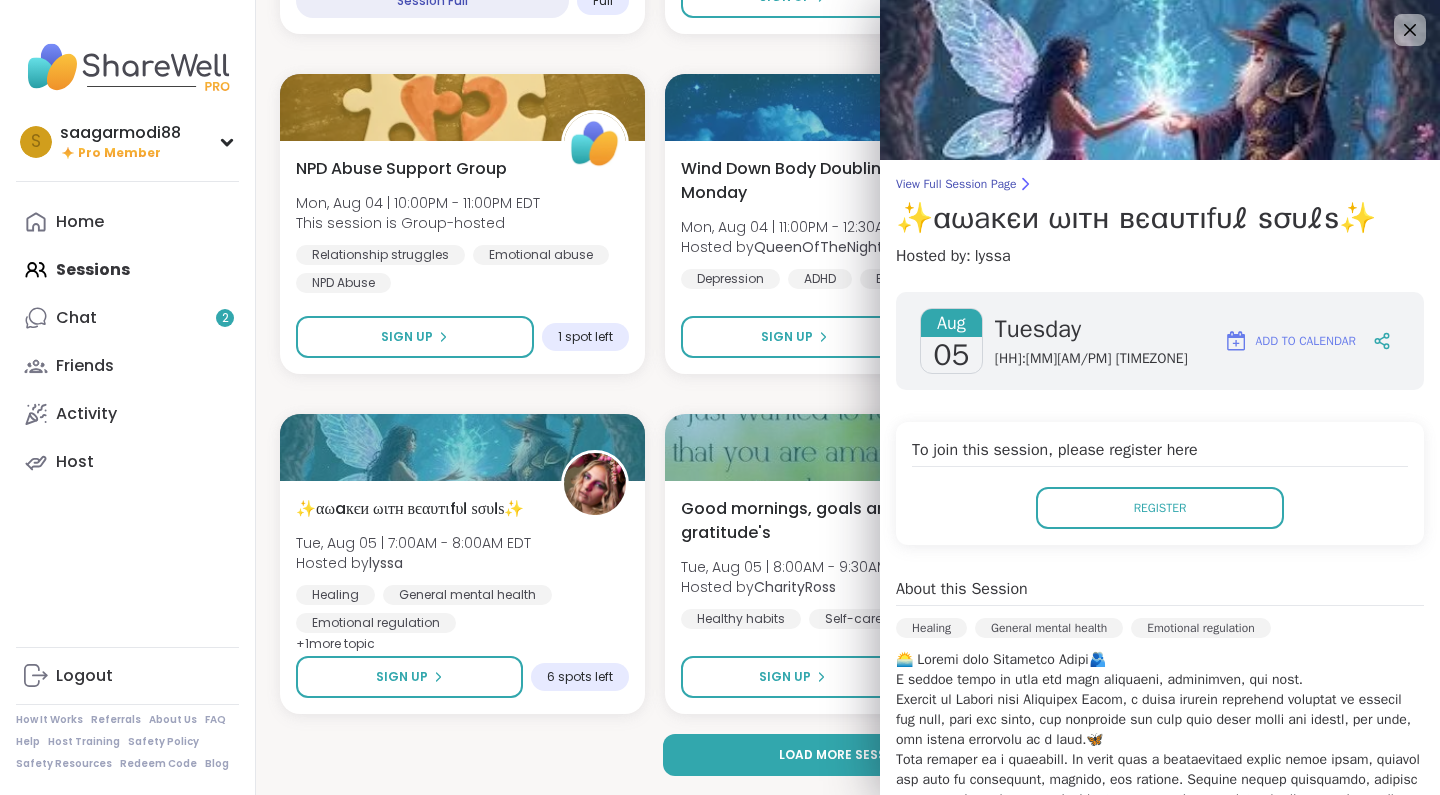 scroll, scrollTop: 0, scrollLeft: 0, axis: both 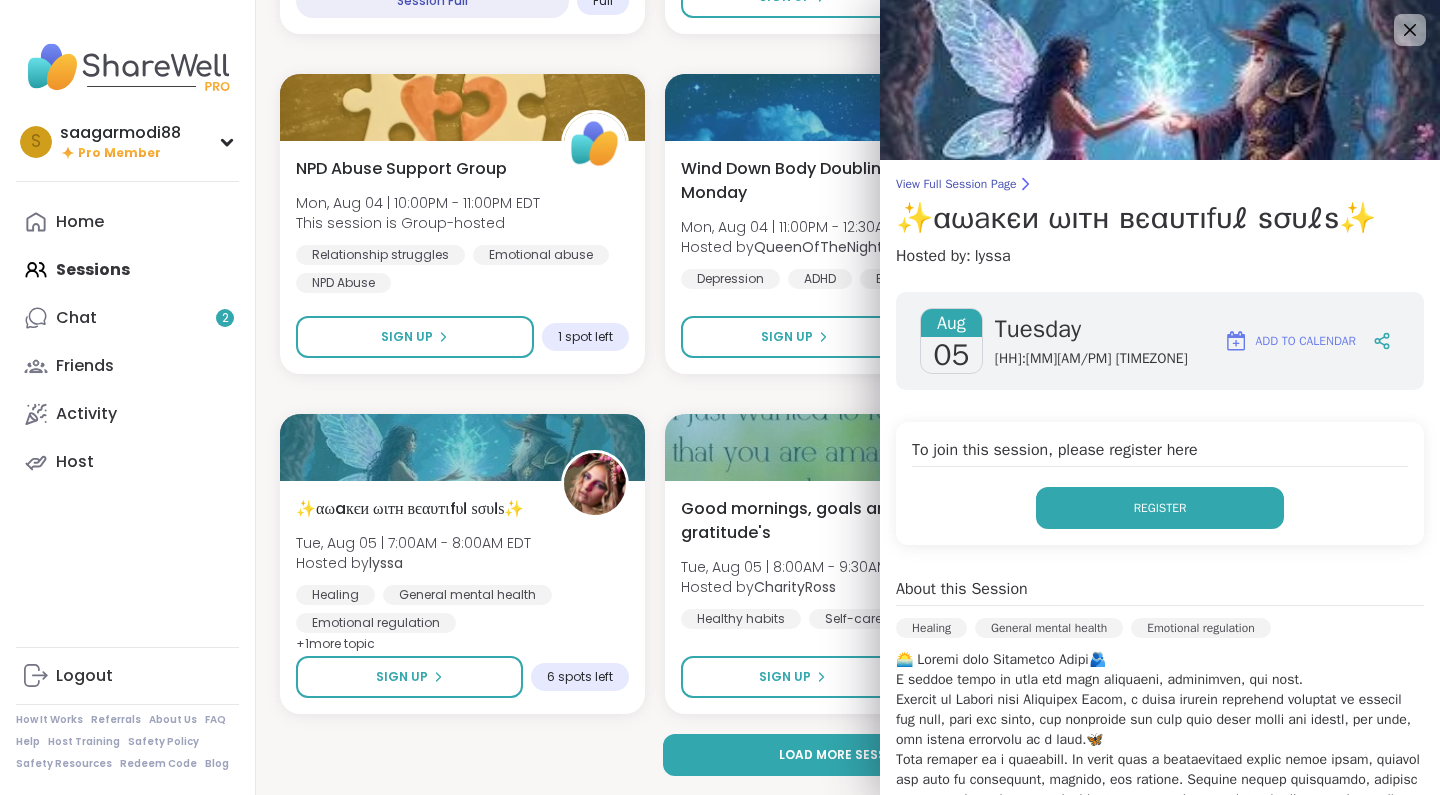 click on "Register" at bounding box center (1160, 508) 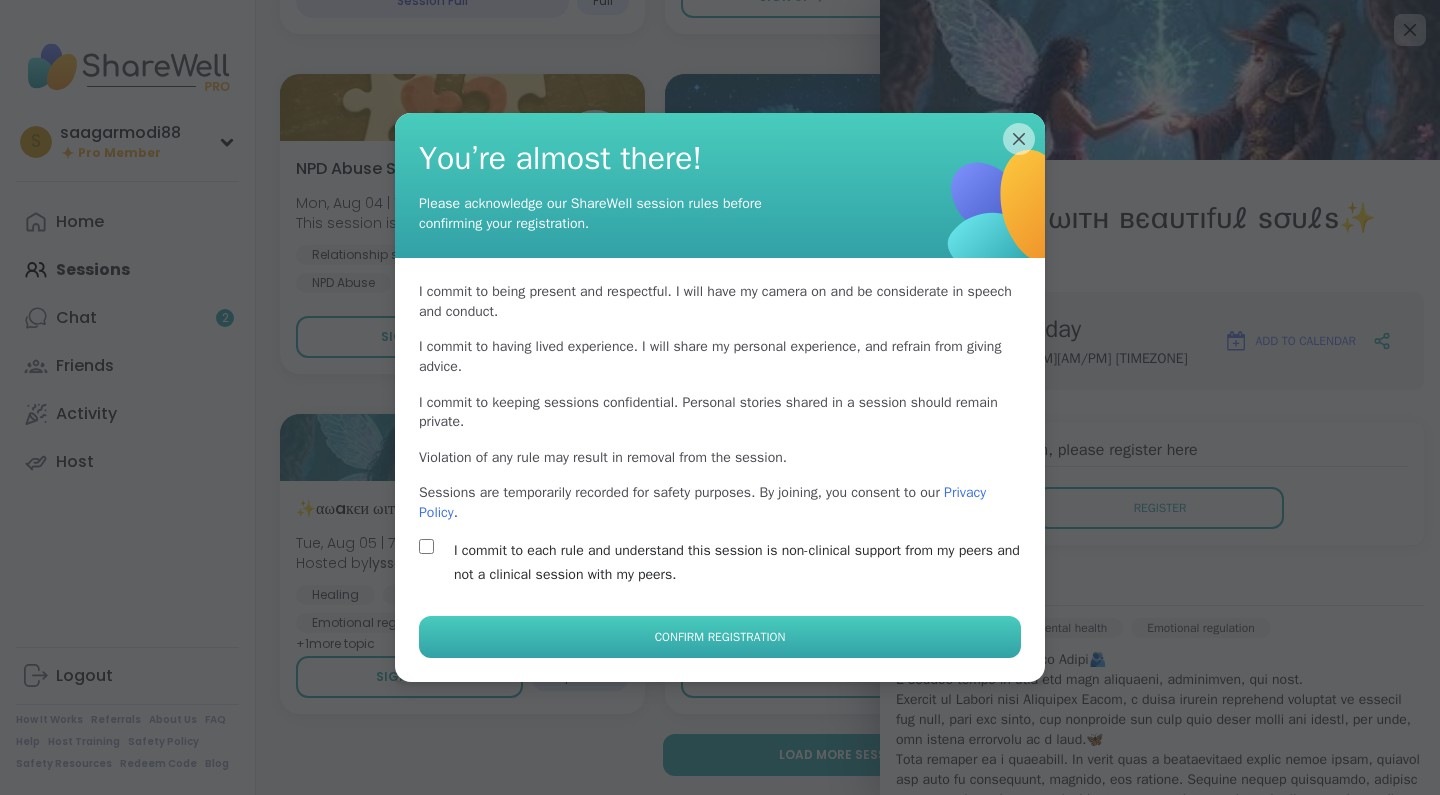 click on "Confirm Registration" at bounding box center [720, 637] 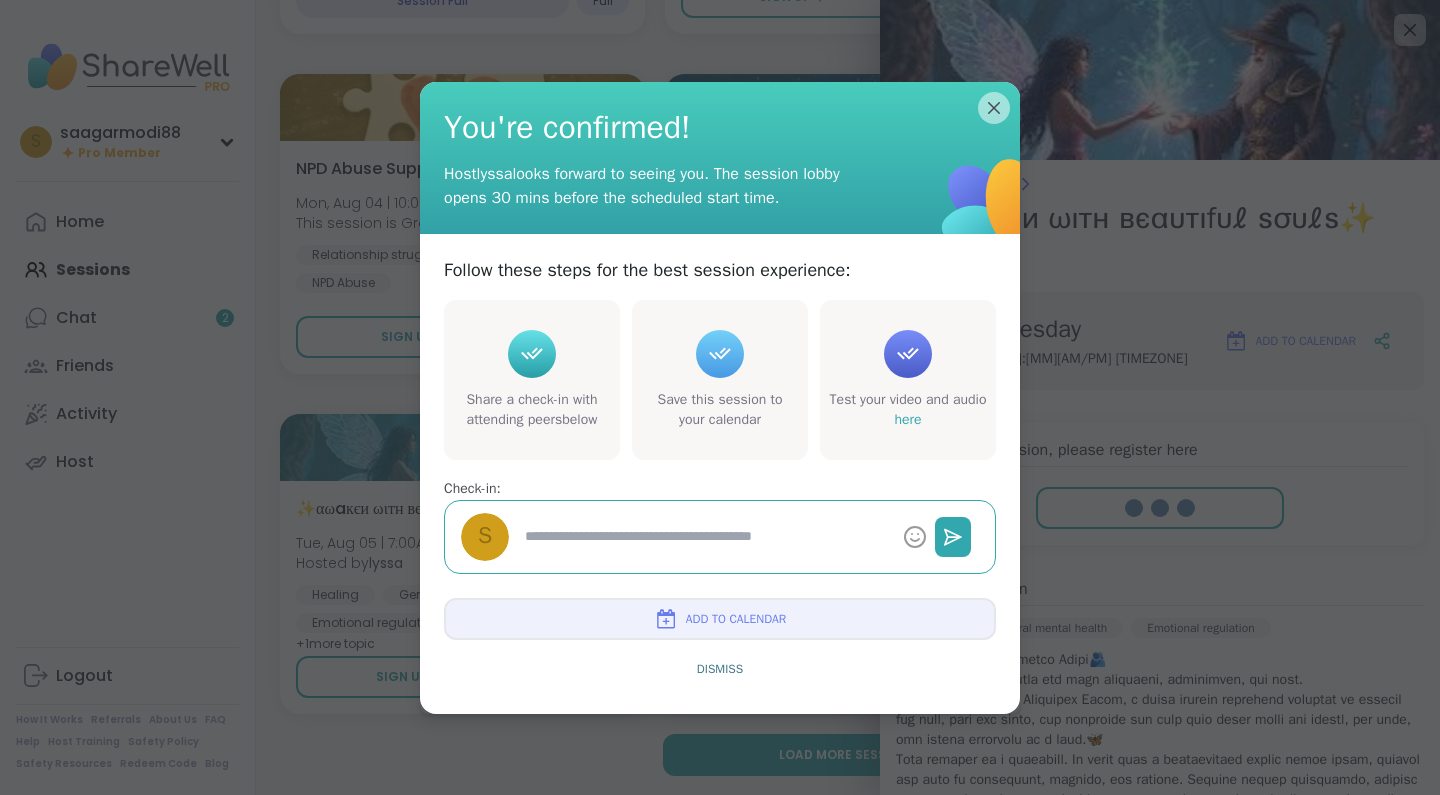 type on "*" 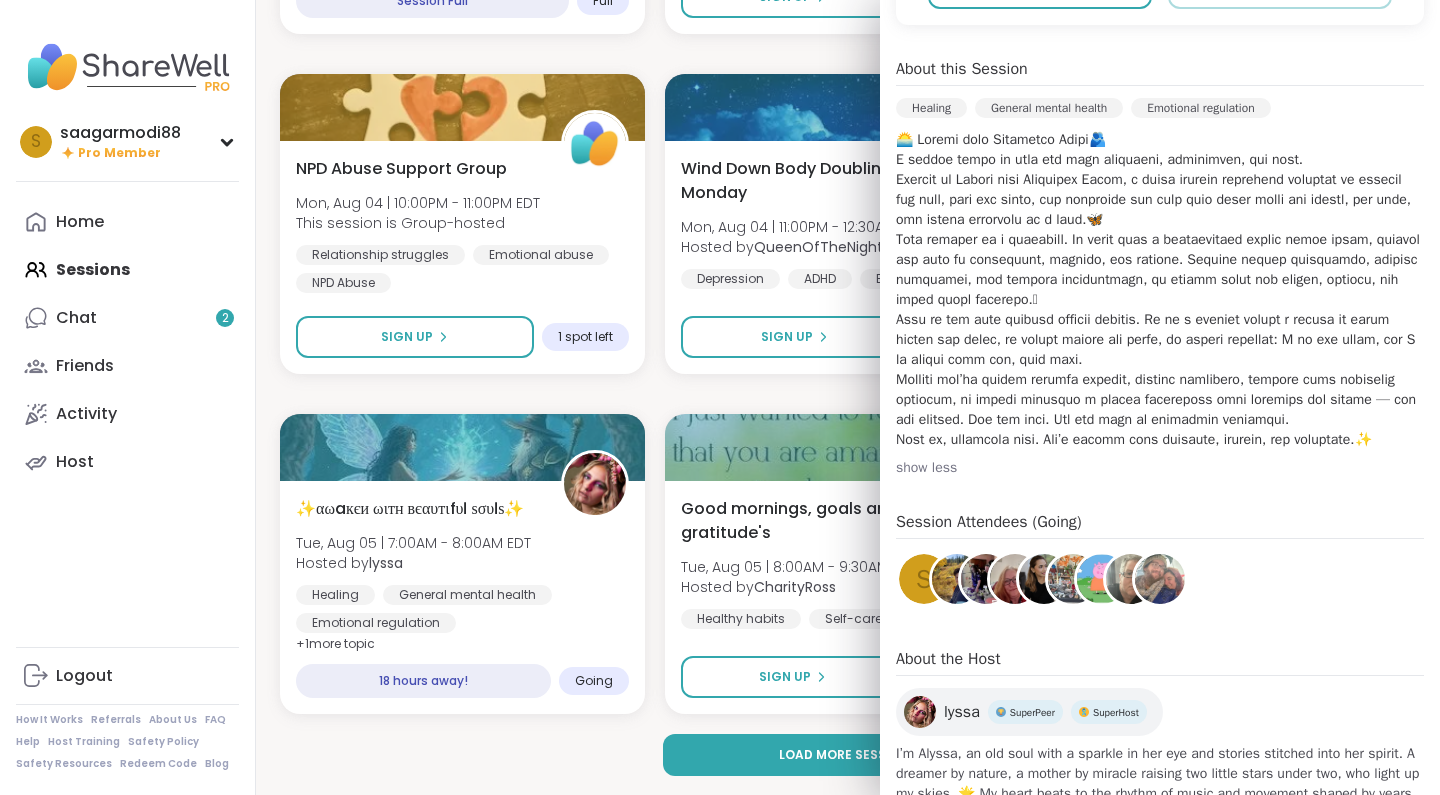 scroll, scrollTop: 777, scrollLeft: 0, axis: vertical 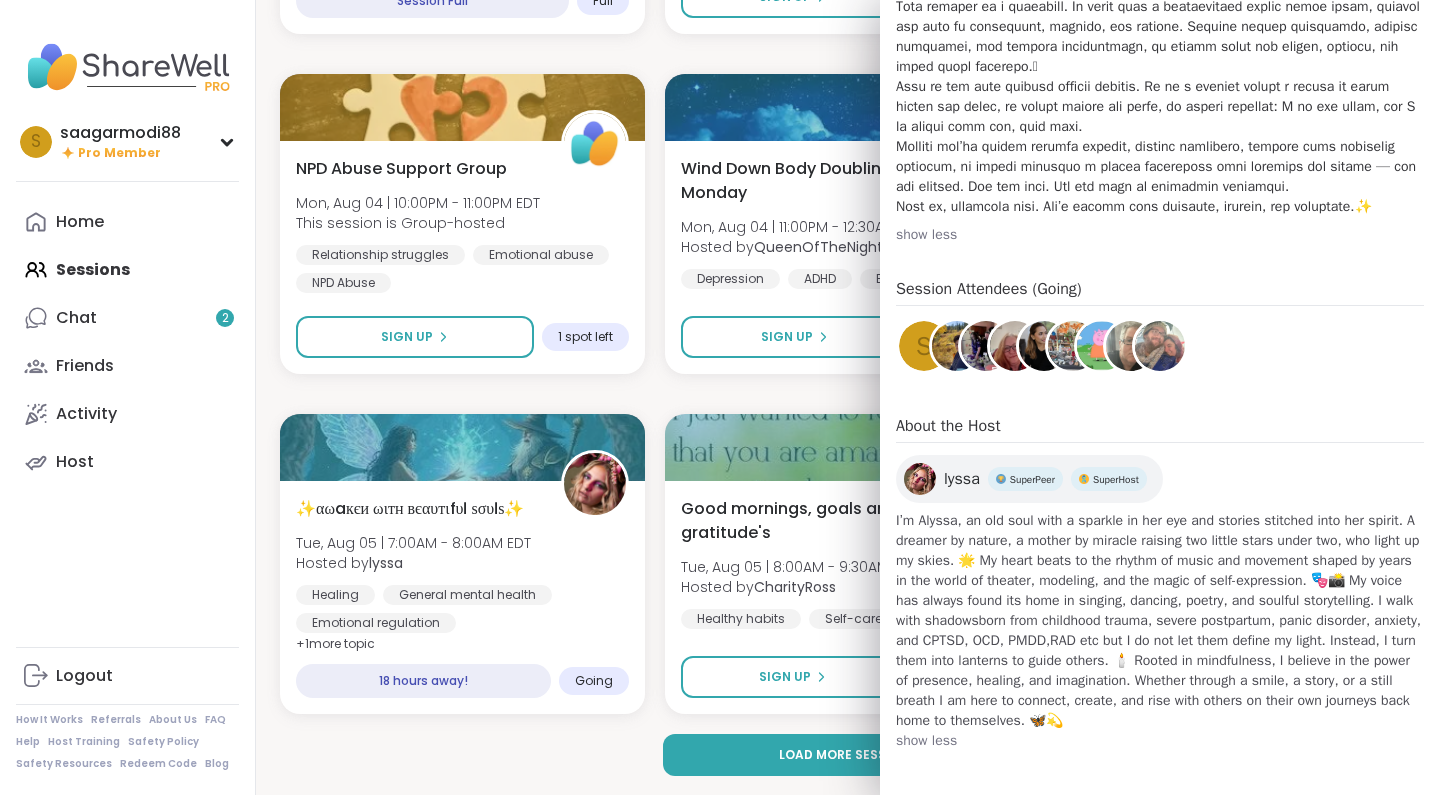 click on "lyssa" at bounding box center (962, 479) 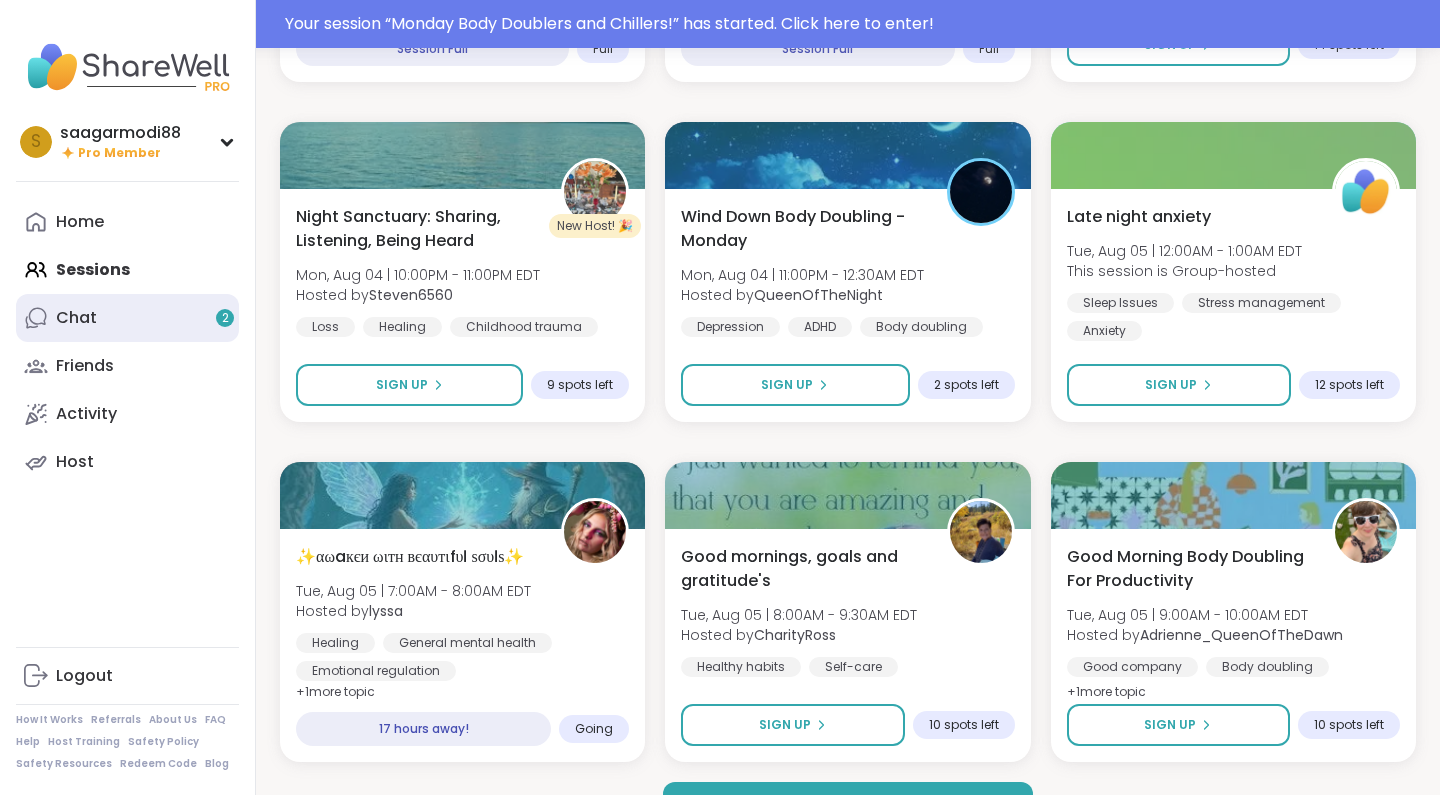 click on "Chat 2" at bounding box center [127, 318] 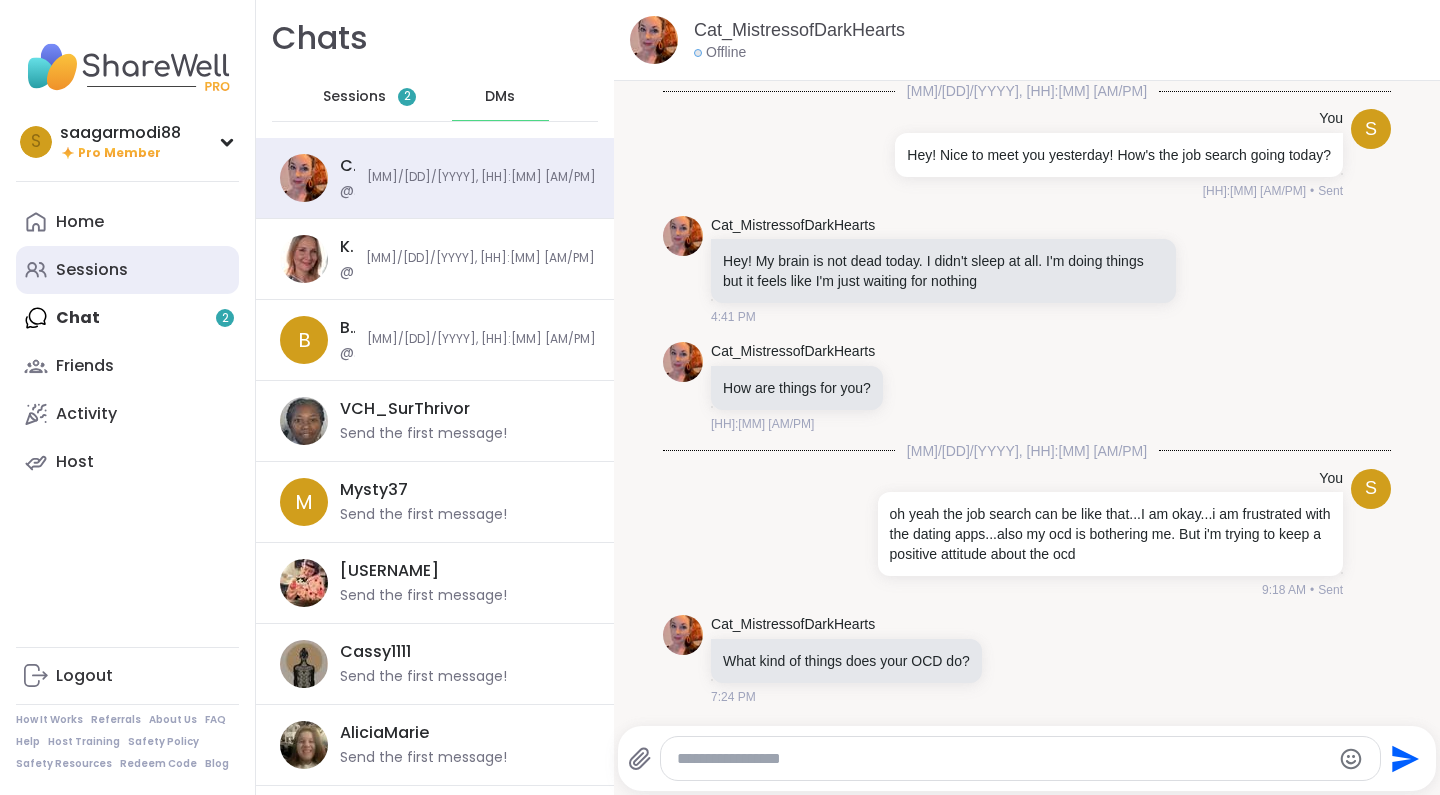 scroll, scrollTop: 0, scrollLeft: 0, axis: both 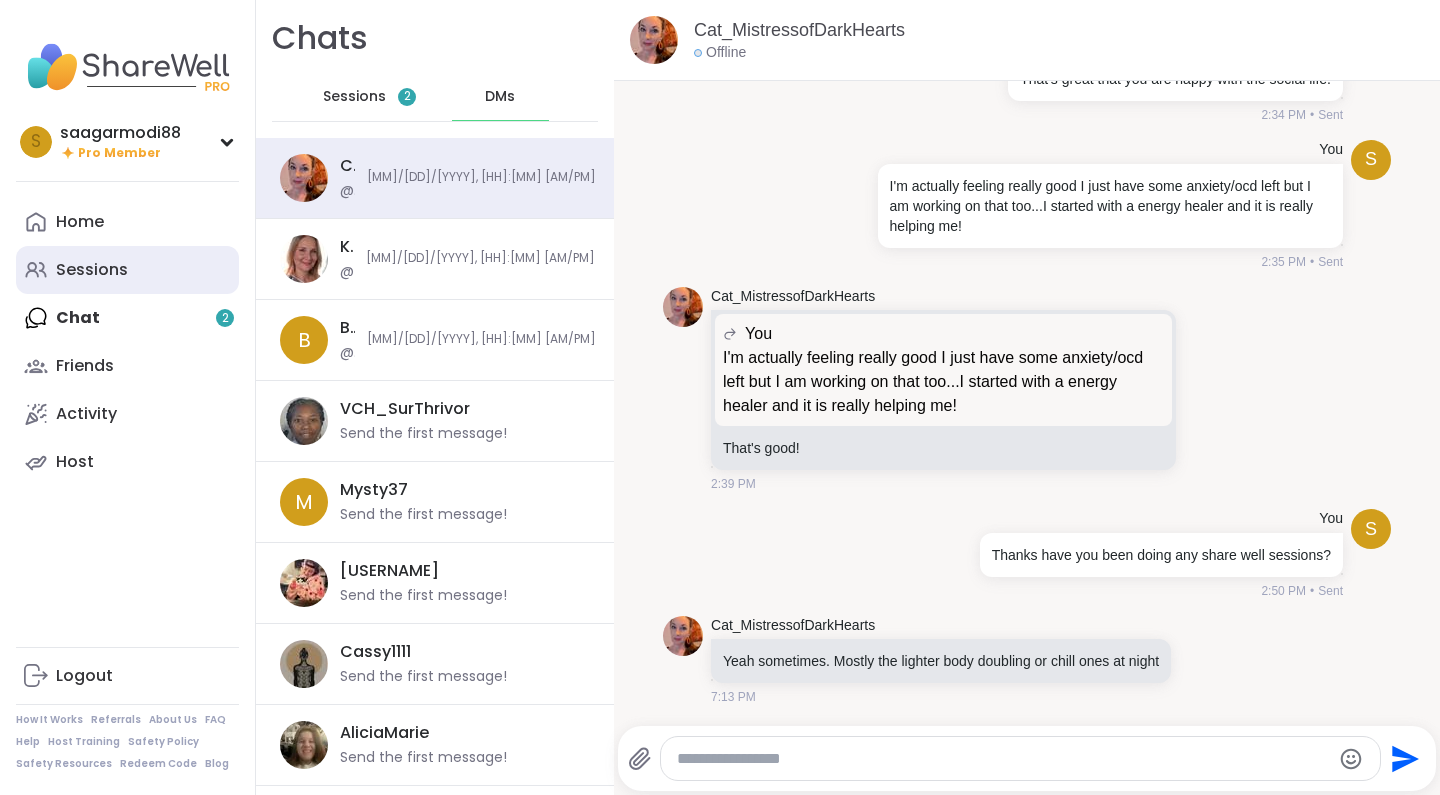 click on "Sessions" at bounding box center [127, 270] 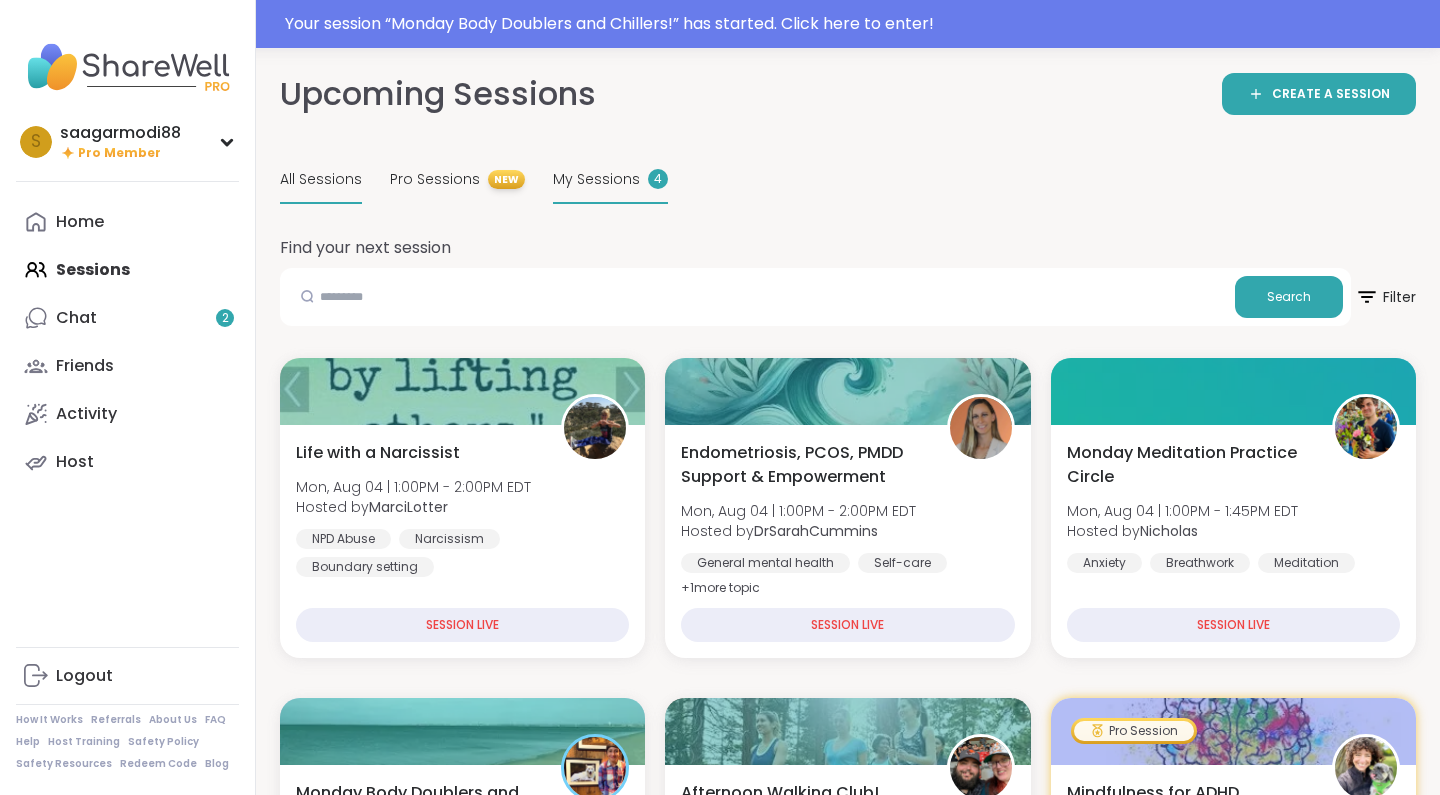click on "My Sessions" at bounding box center (596, 179) 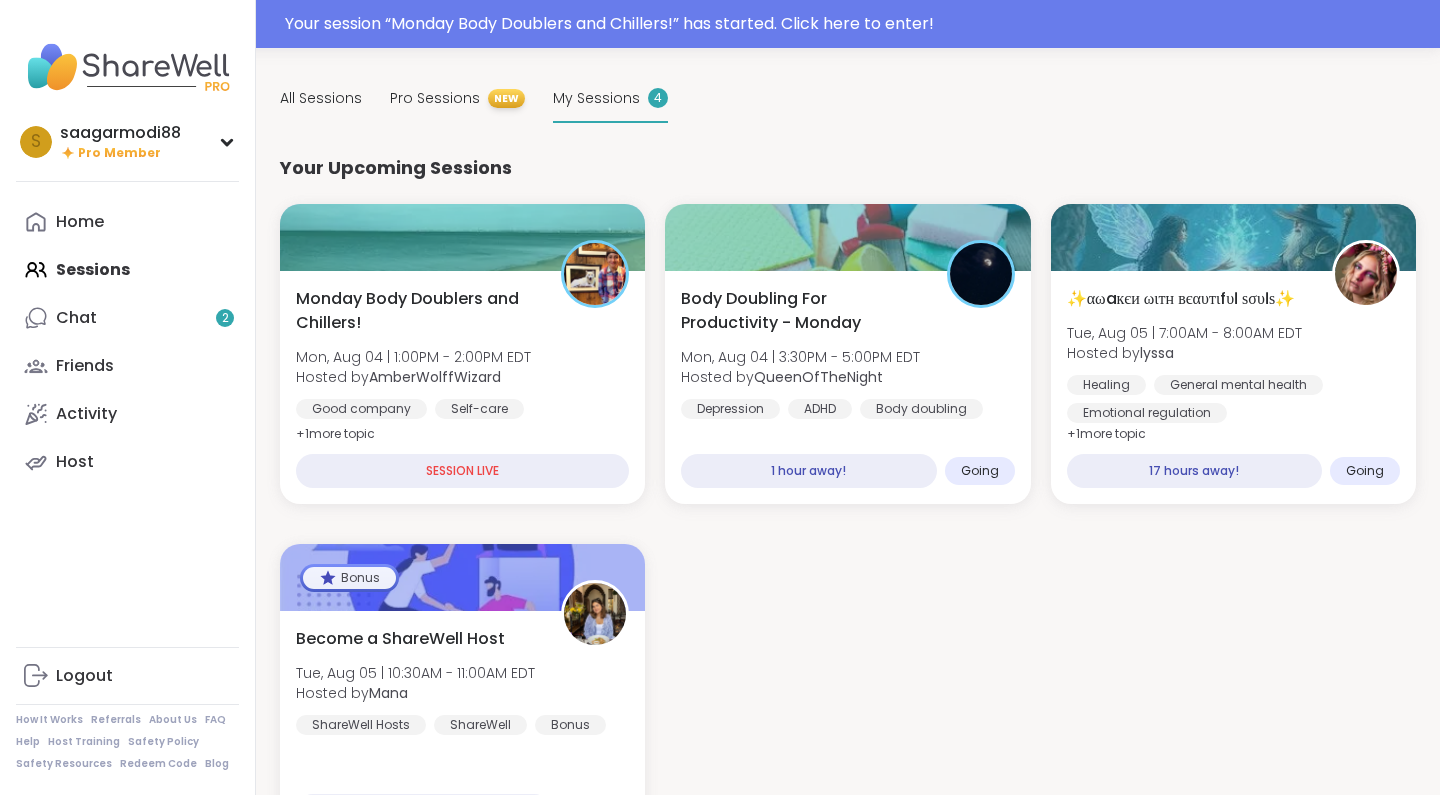 scroll, scrollTop: 87, scrollLeft: 0, axis: vertical 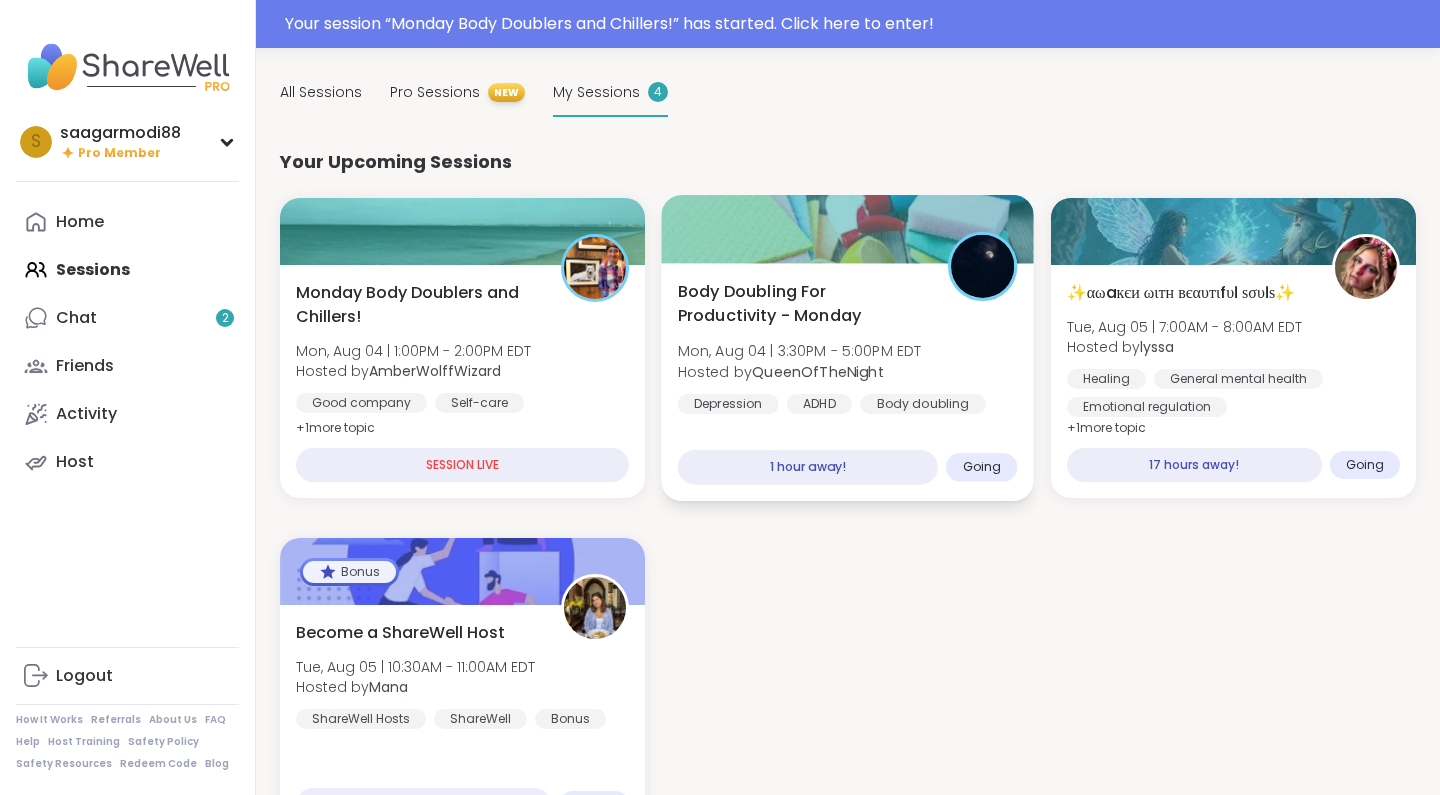 click on "Body Doubling For Productivity - Monday" at bounding box center [802, 304] 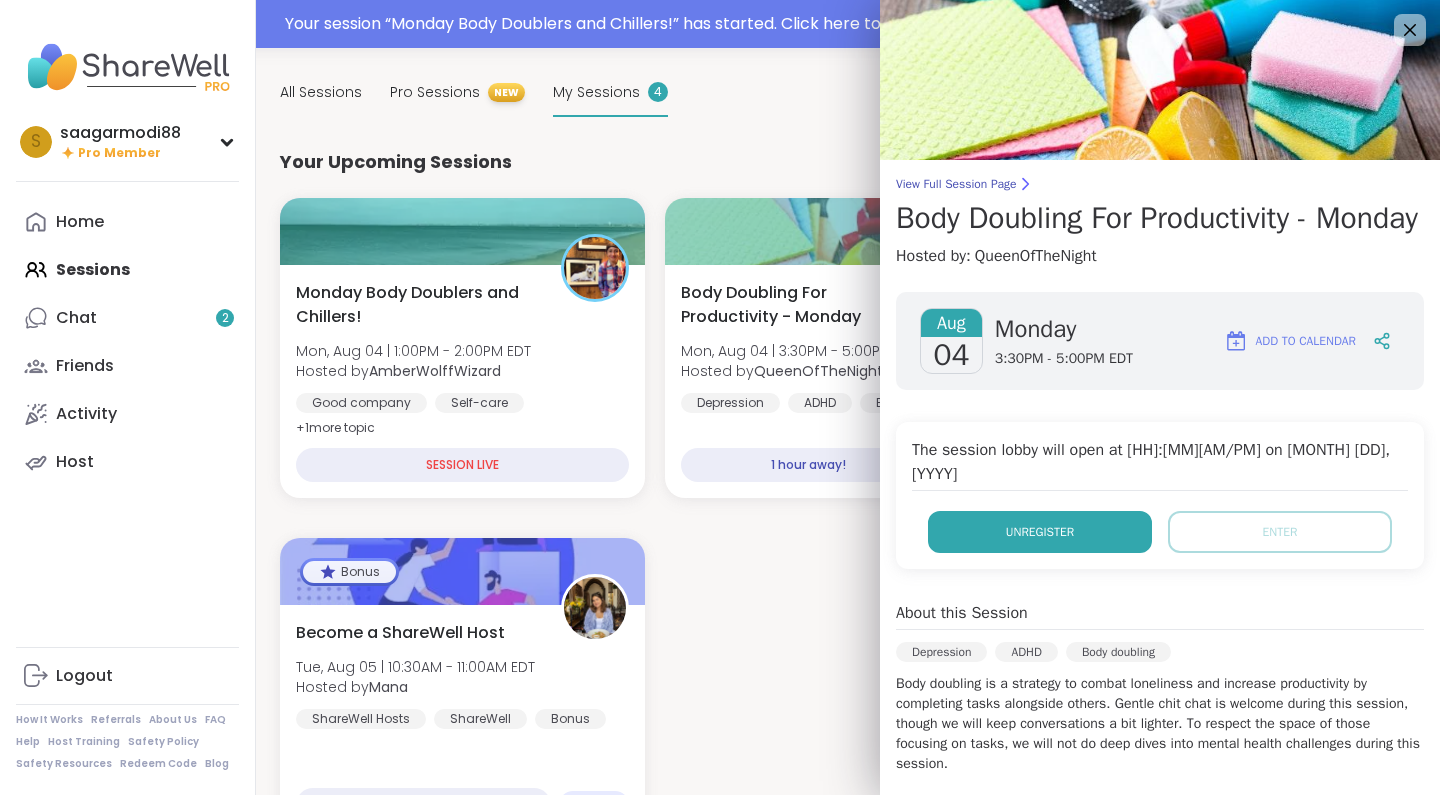 click on "Unregister" at bounding box center (1040, 532) 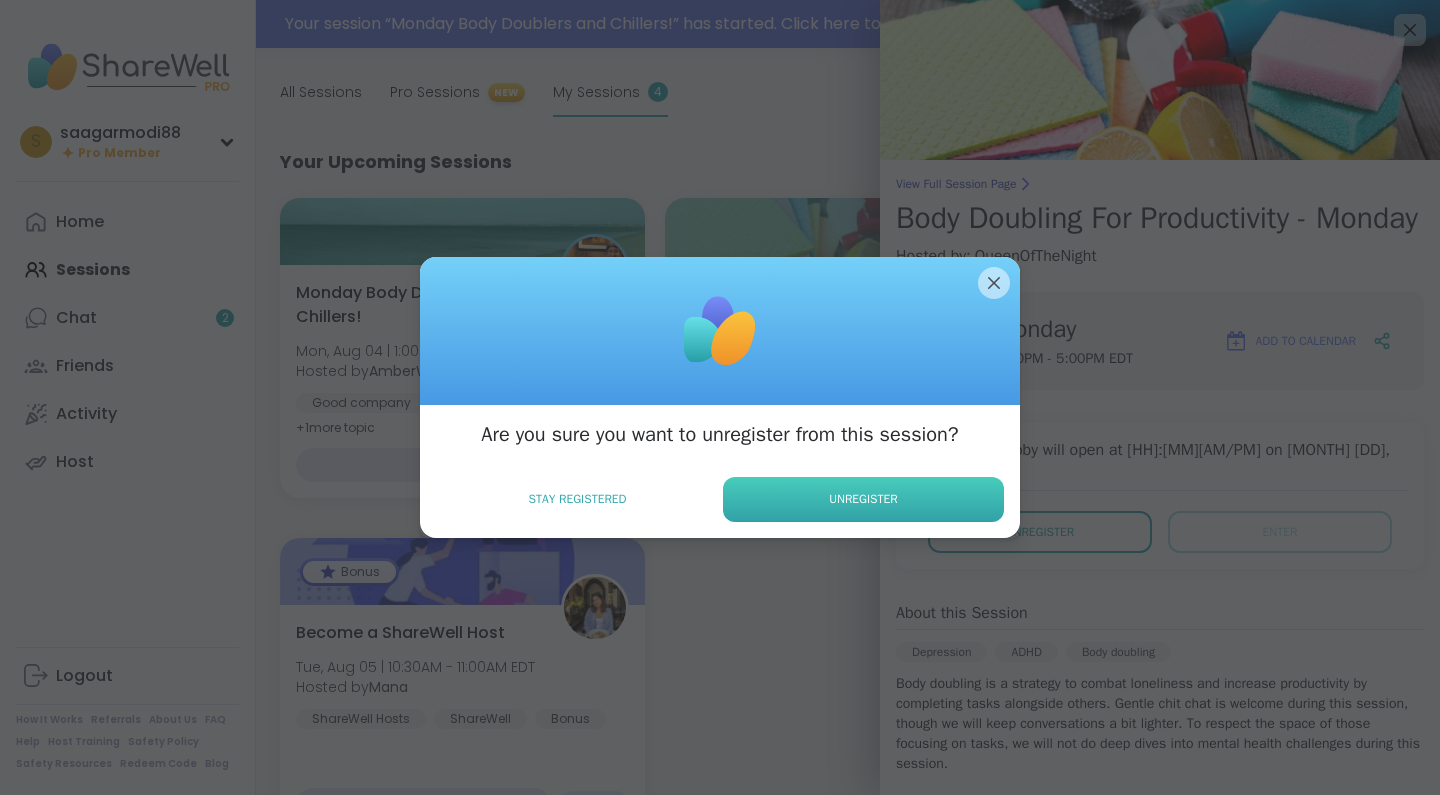 click on "Unregister" at bounding box center [863, 499] 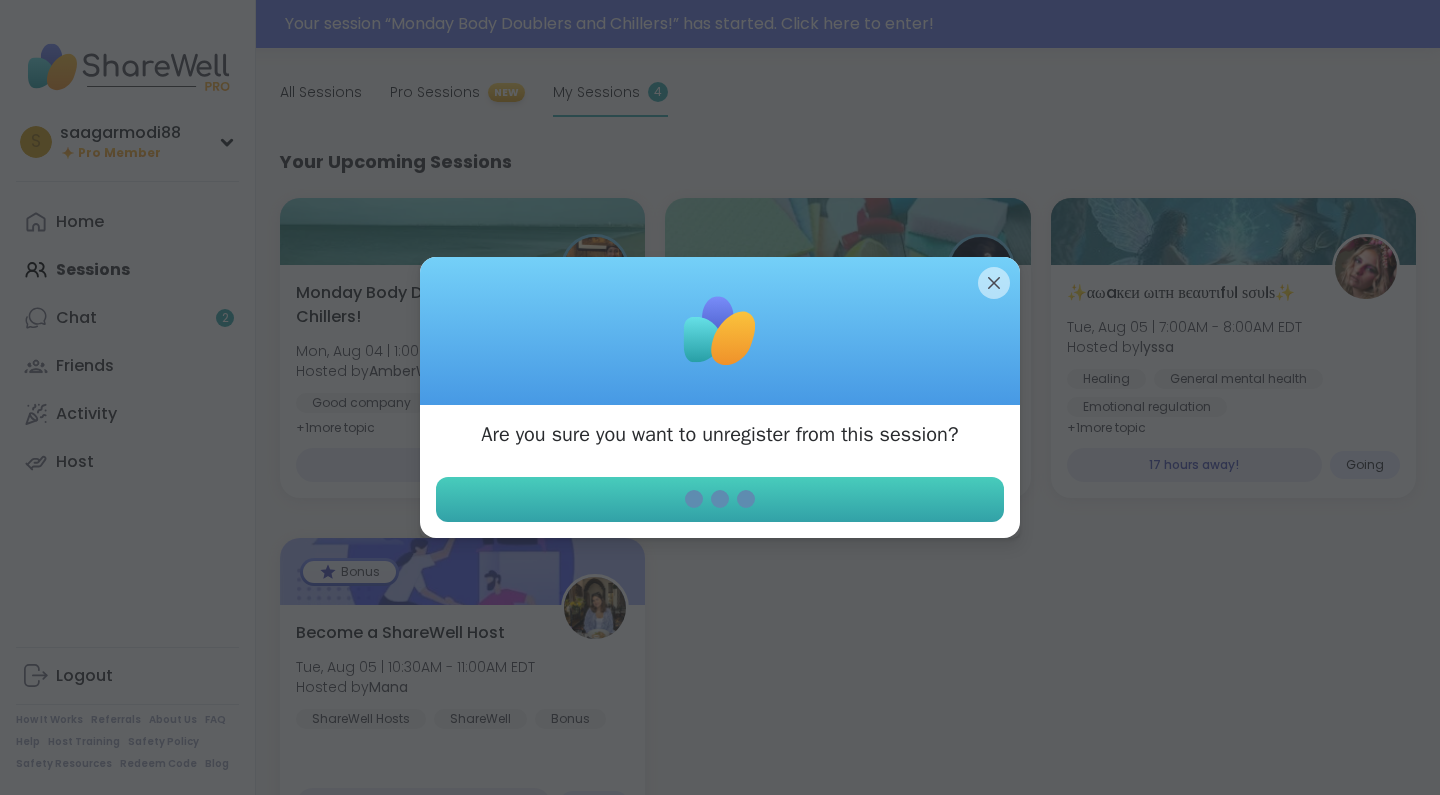 scroll, scrollTop: 20, scrollLeft: 0, axis: vertical 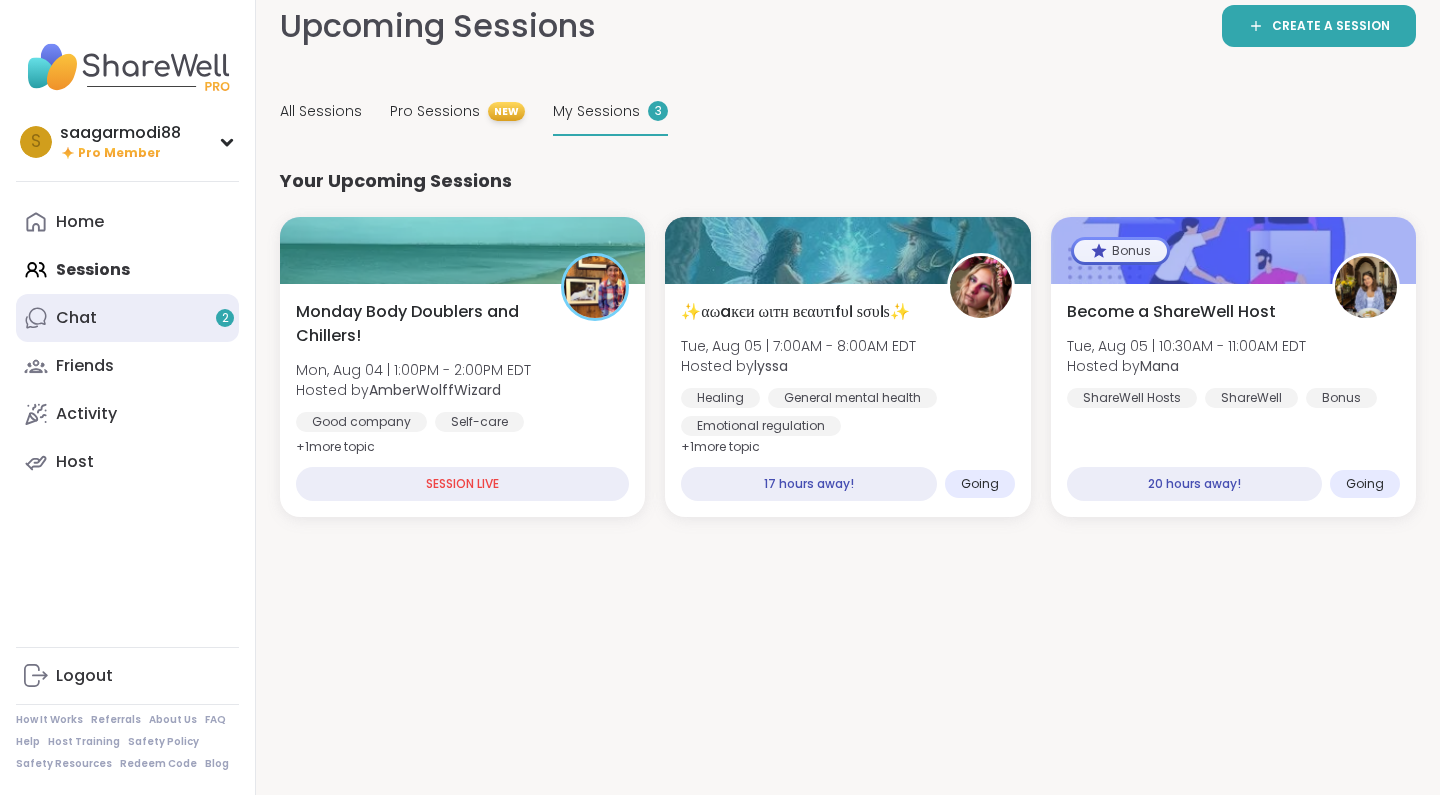 click on "Chat 2" at bounding box center [127, 318] 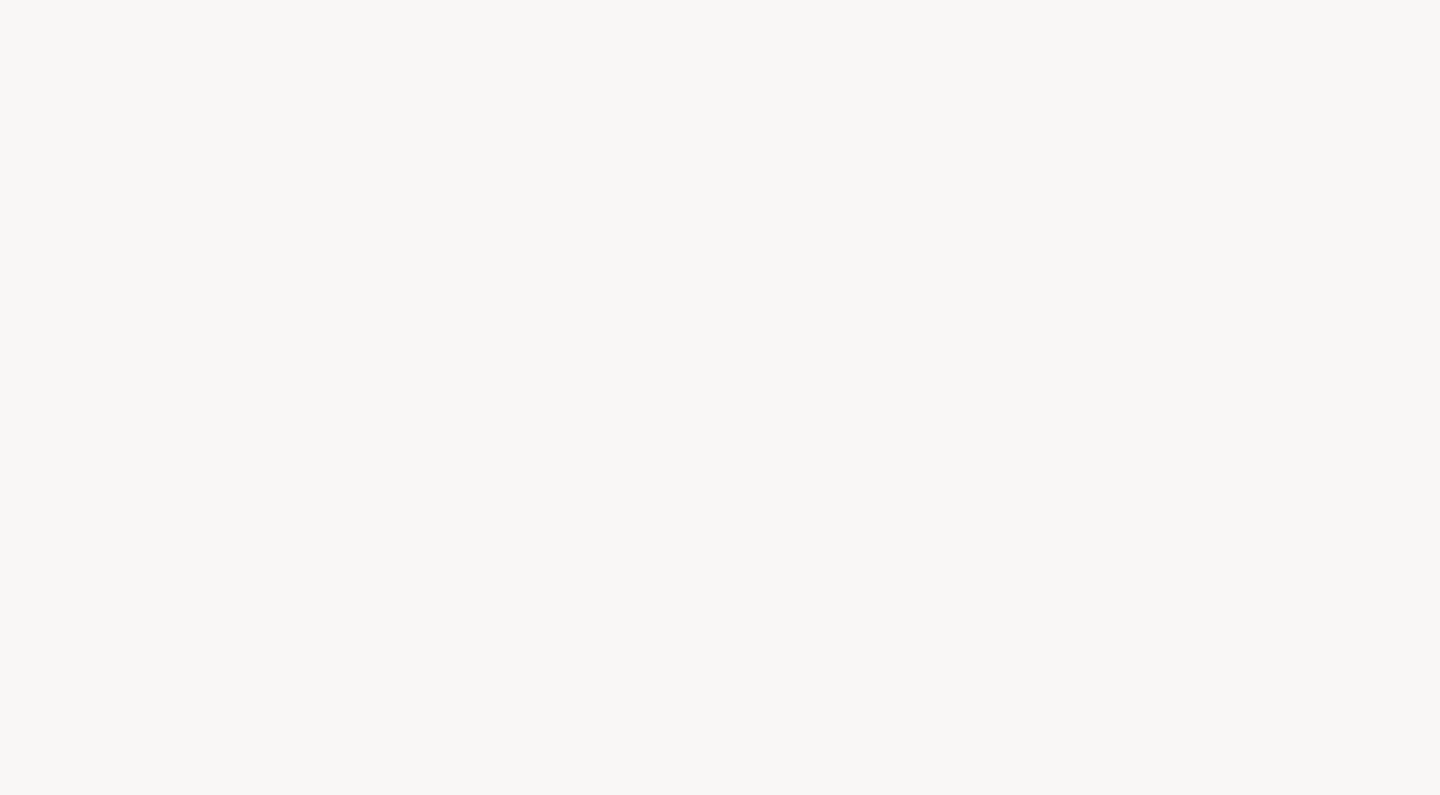 scroll, scrollTop: 0, scrollLeft: 0, axis: both 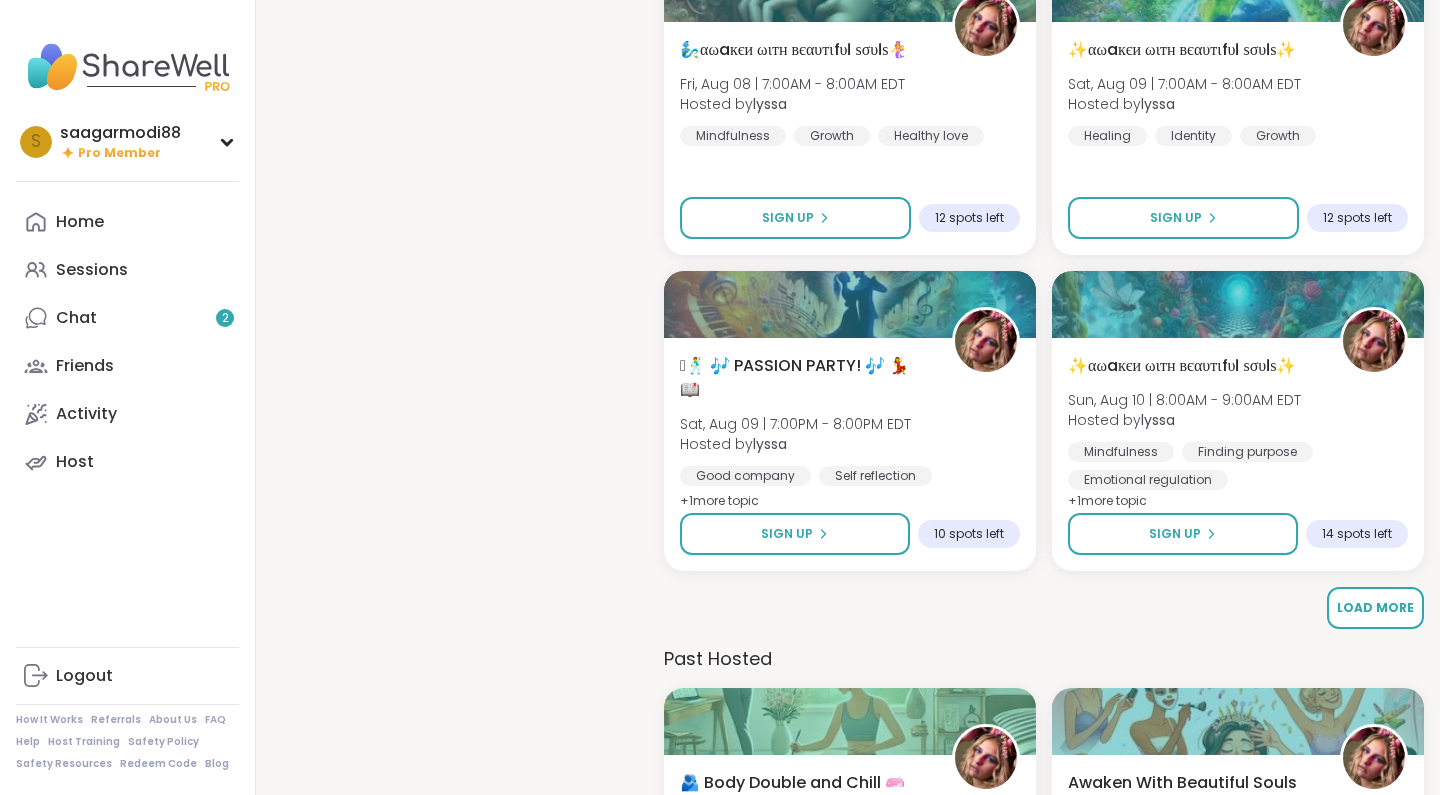 click on "Load More" at bounding box center [1375, 607] 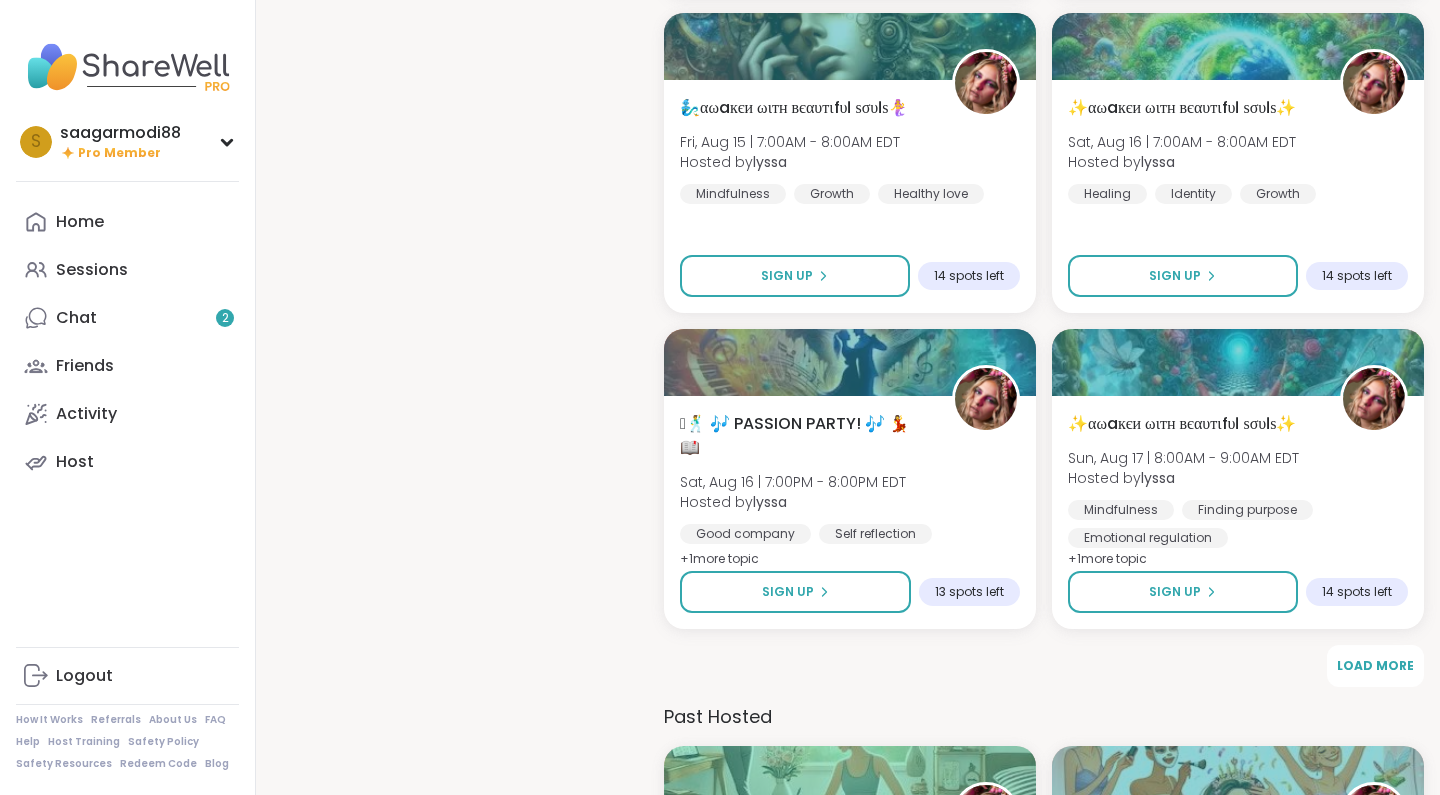 scroll, scrollTop: 4917, scrollLeft: 0, axis: vertical 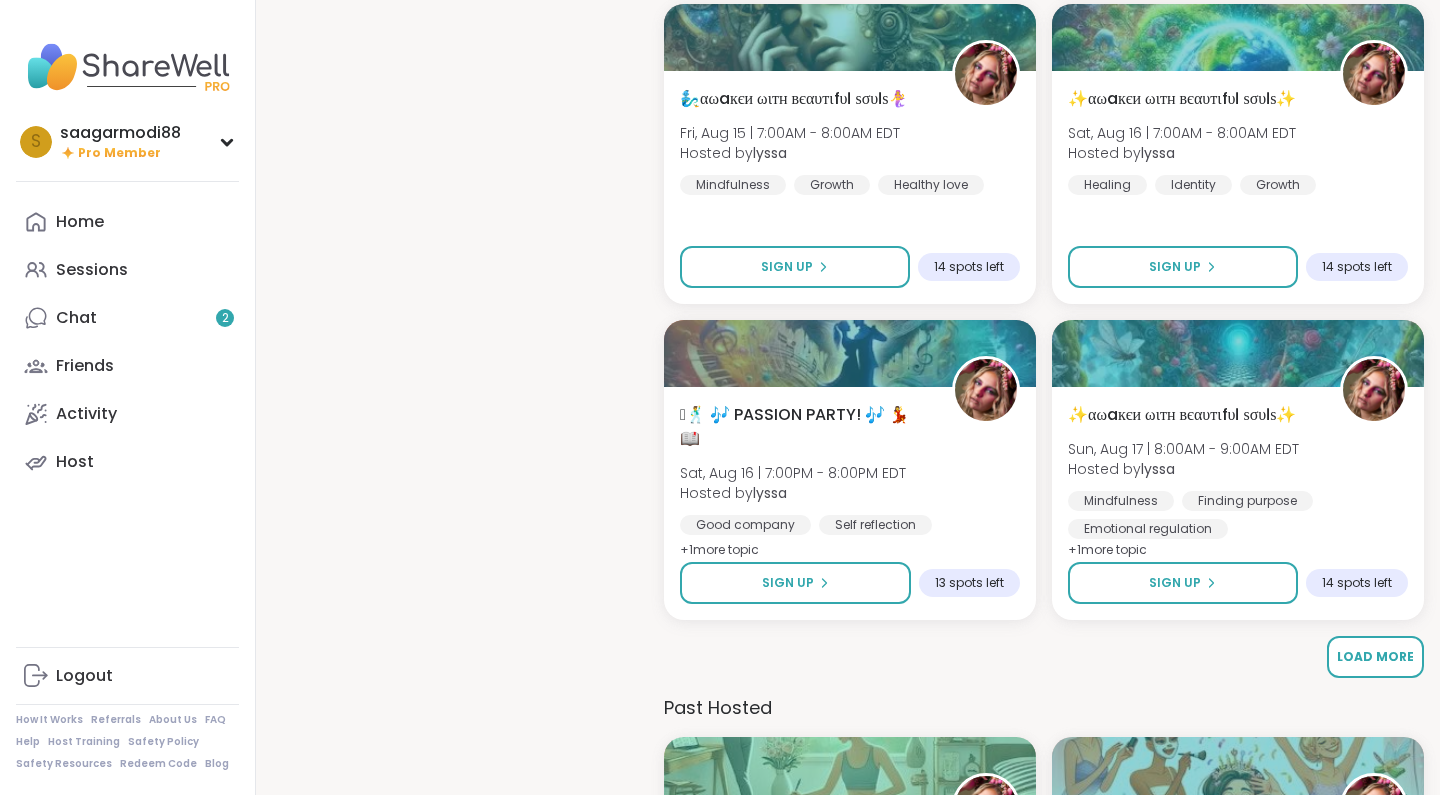 click on "Load More" at bounding box center [1375, 656] 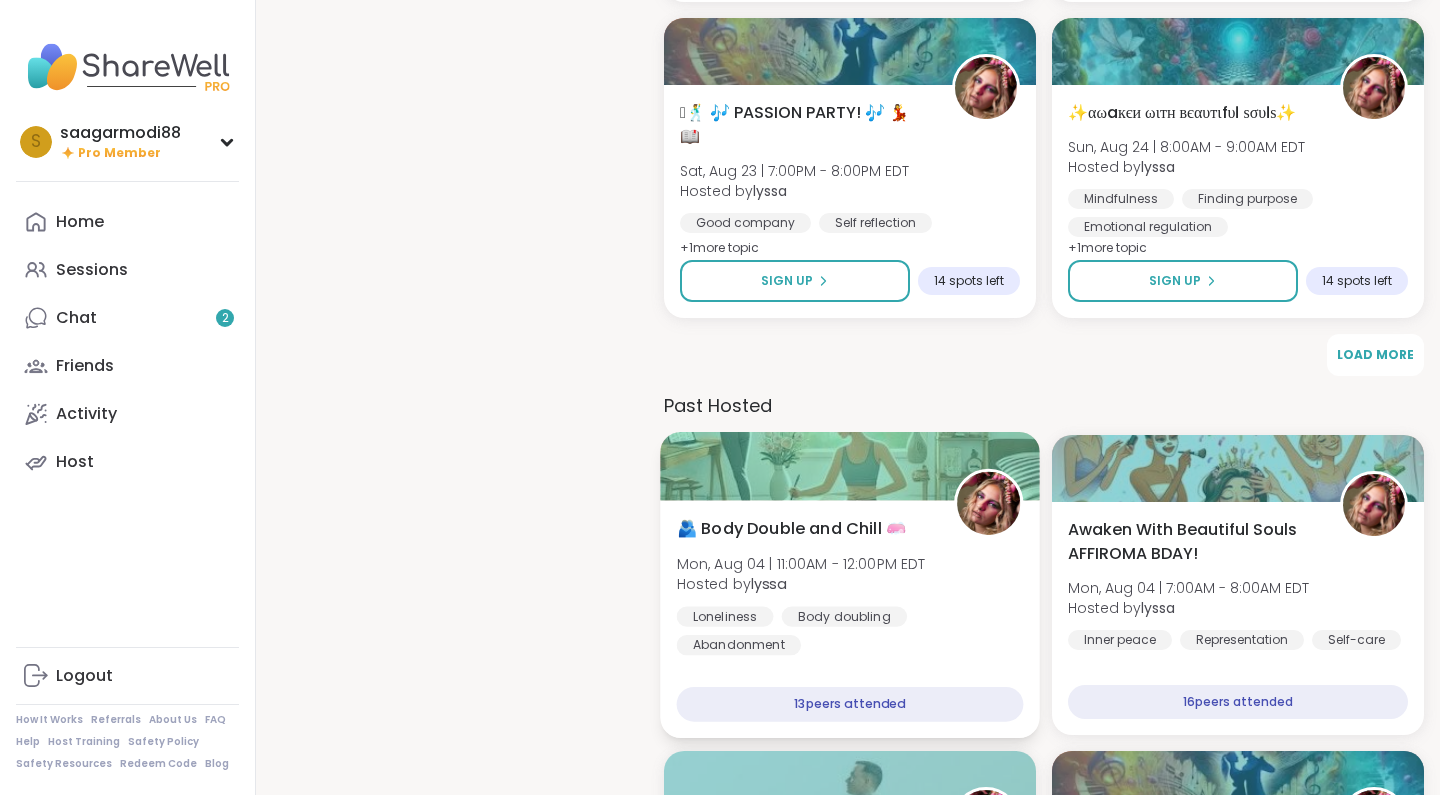 scroll, scrollTop: 7128, scrollLeft: 0, axis: vertical 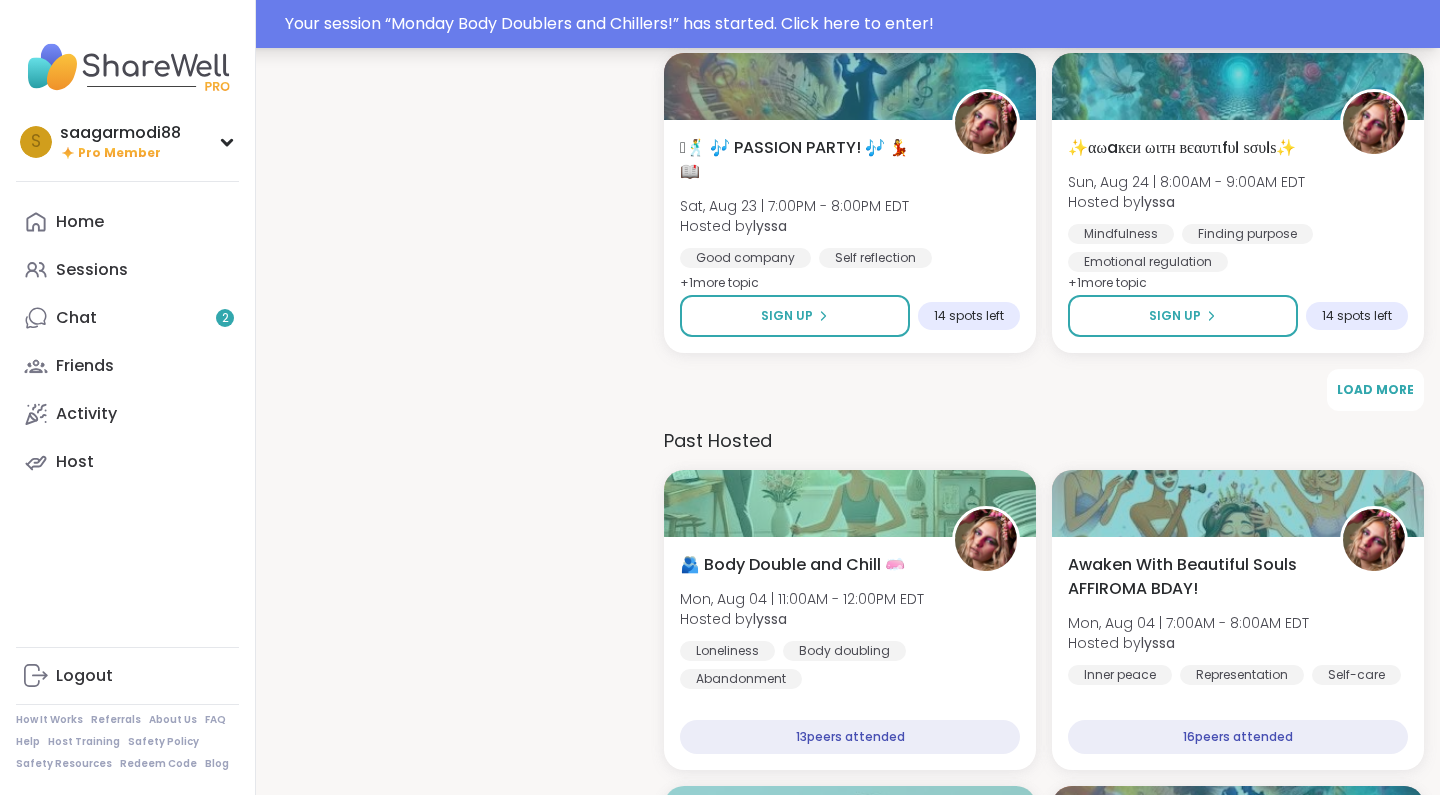 click on "Your session “ Monday Body Doublers and Chillers! ” has started. Click here to enter!" at bounding box center (856, 24) 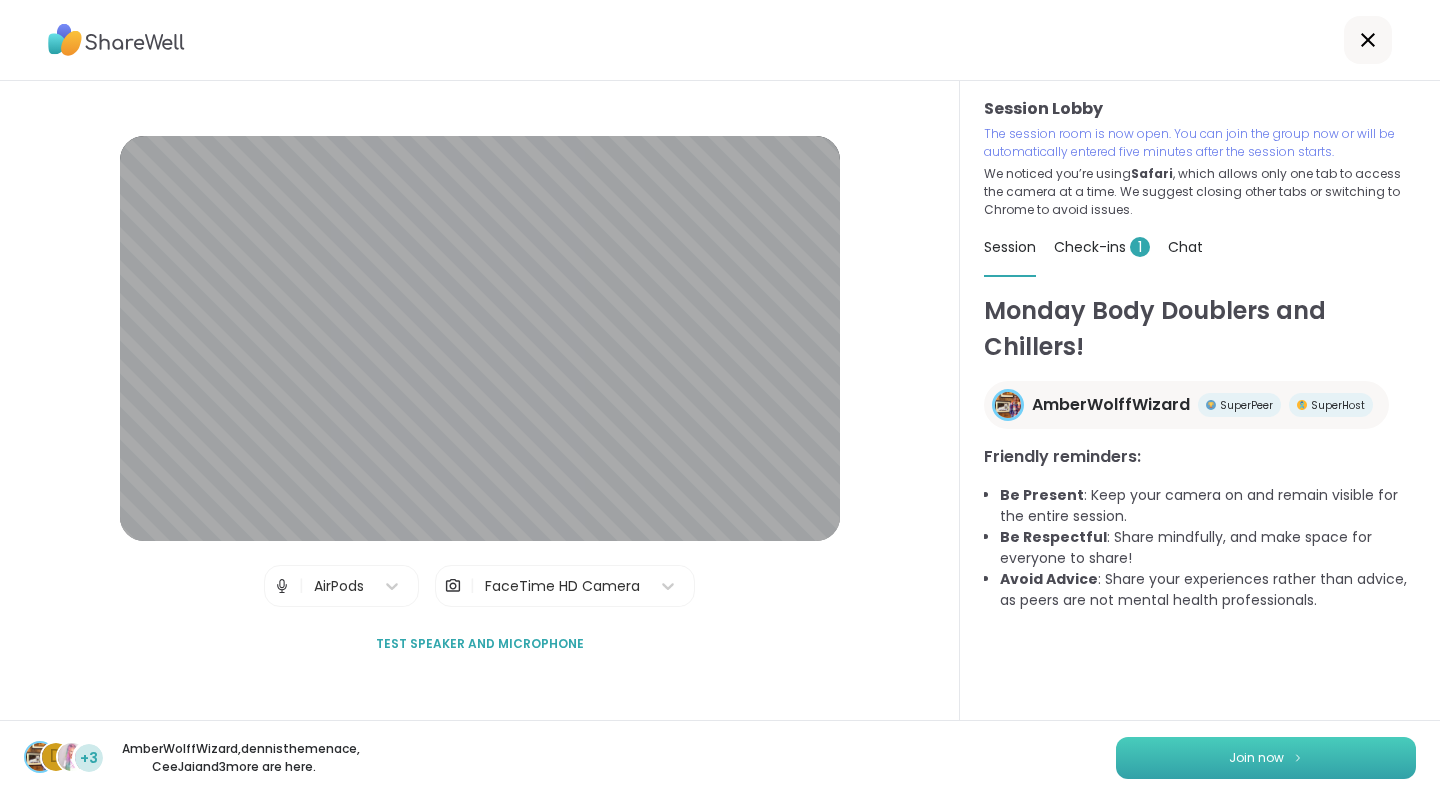 click on "Join now" at bounding box center [1256, 758] 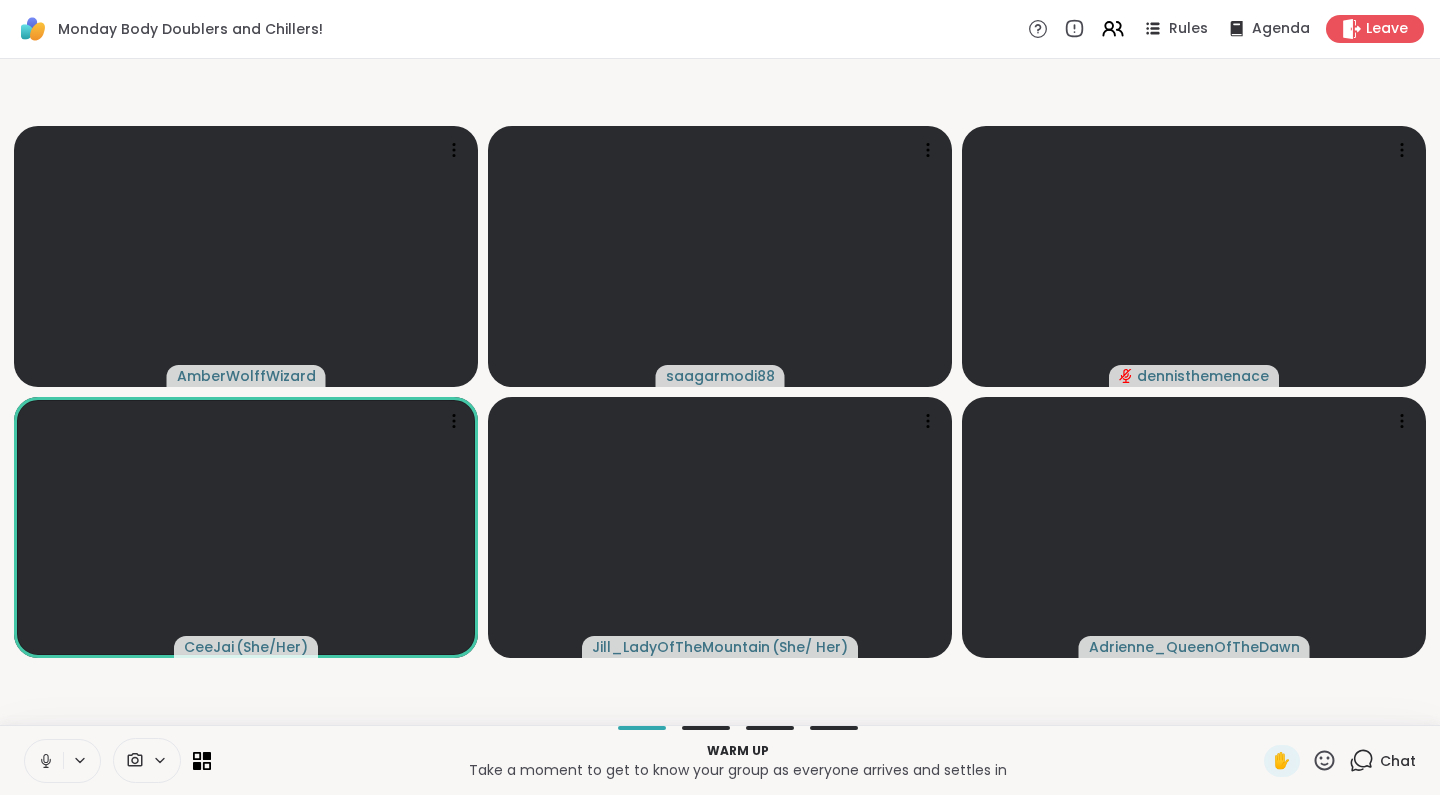 click at bounding box center [44, 761] 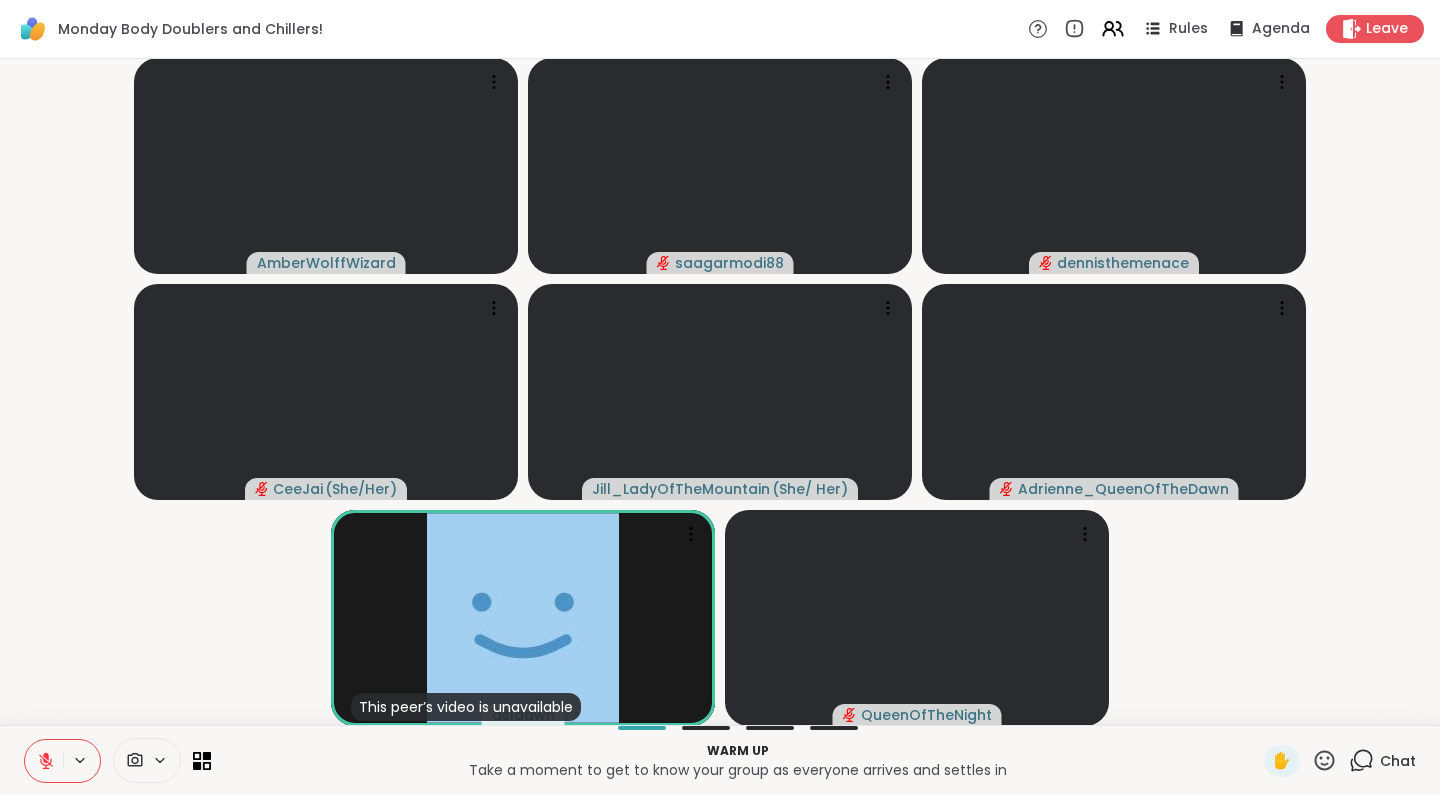 click on "Chat" at bounding box center [1398, 761] 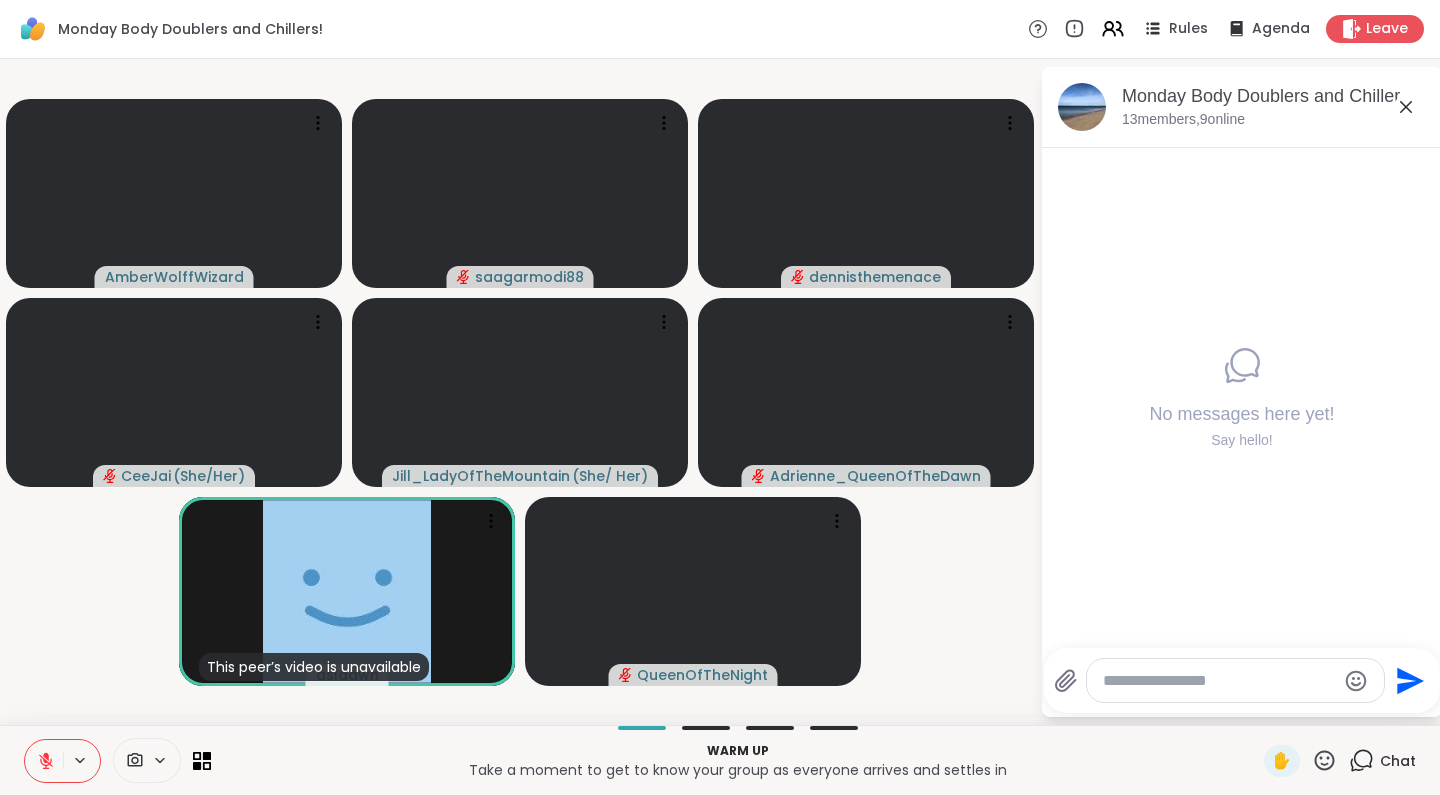 click at bounding box center [1219, 681] 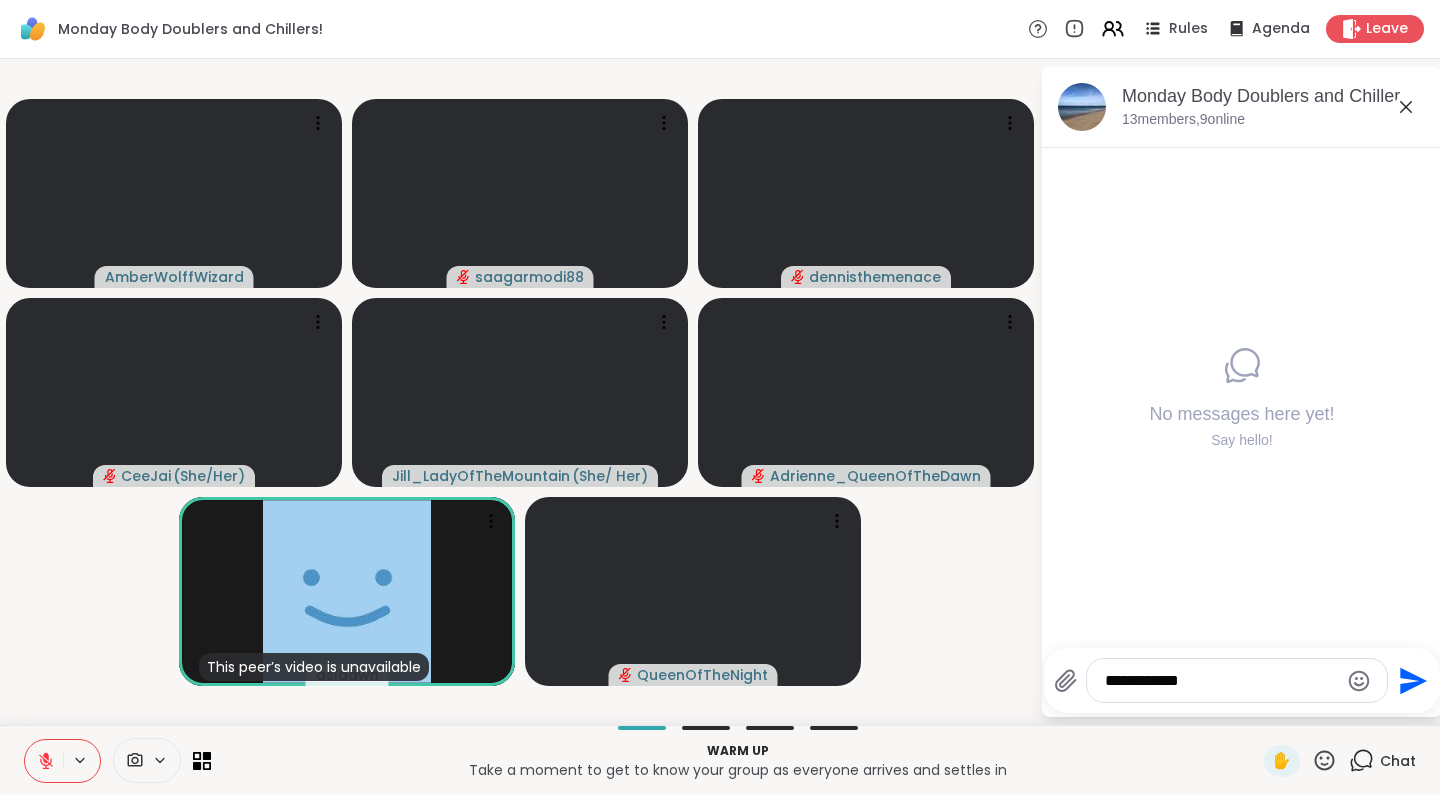 type on "**********" 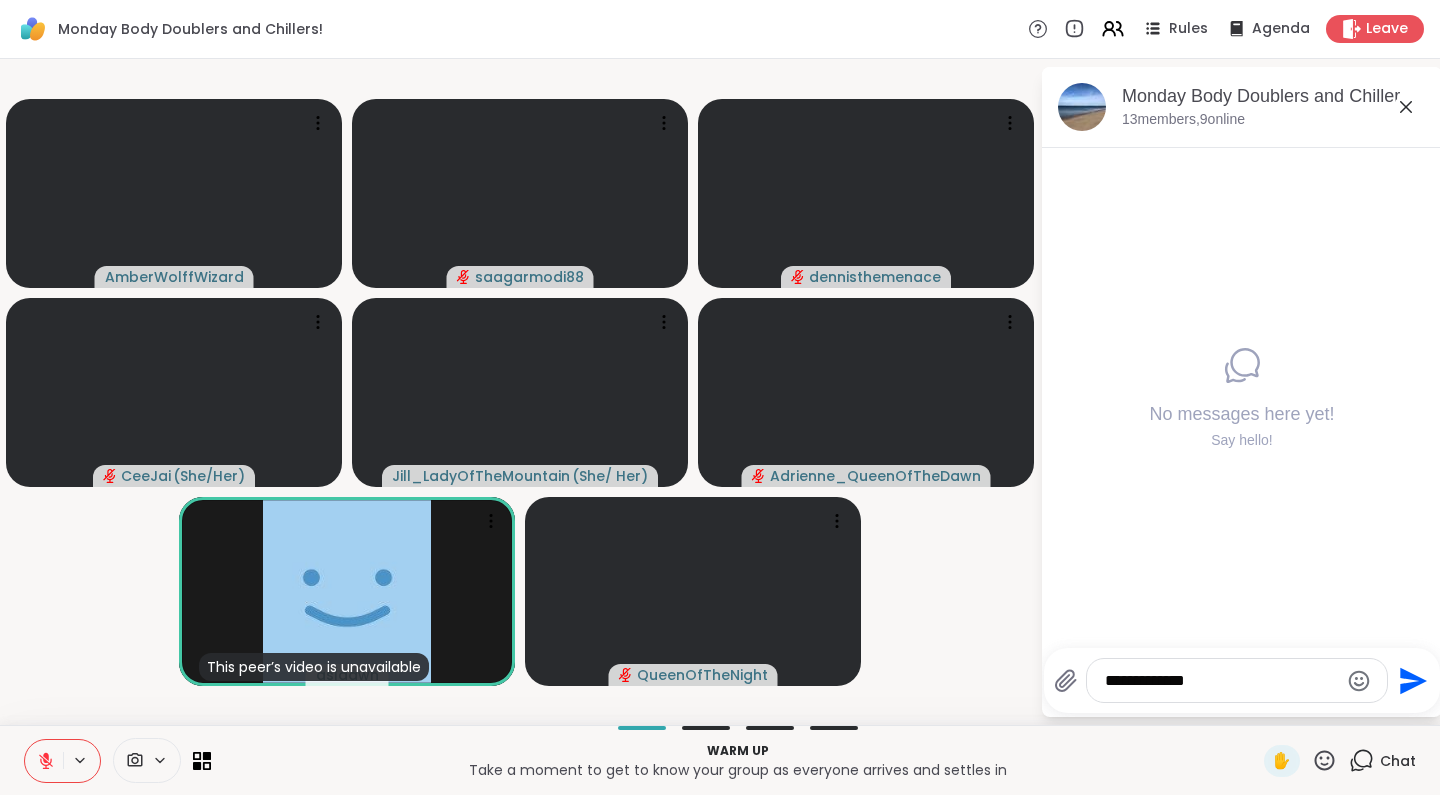 type 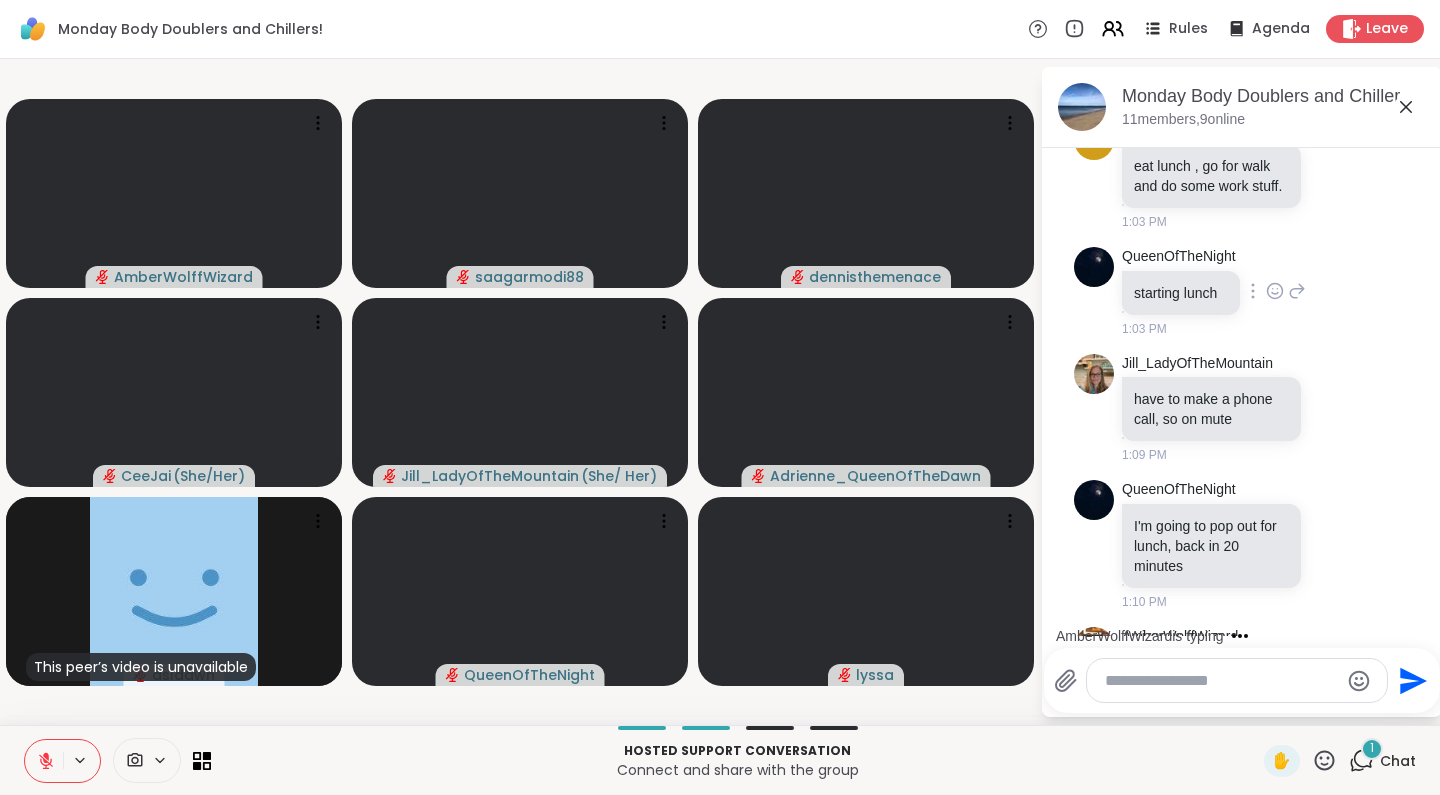 scroll, scrollTop: 328, scrollLeft: 0, axis: vertical 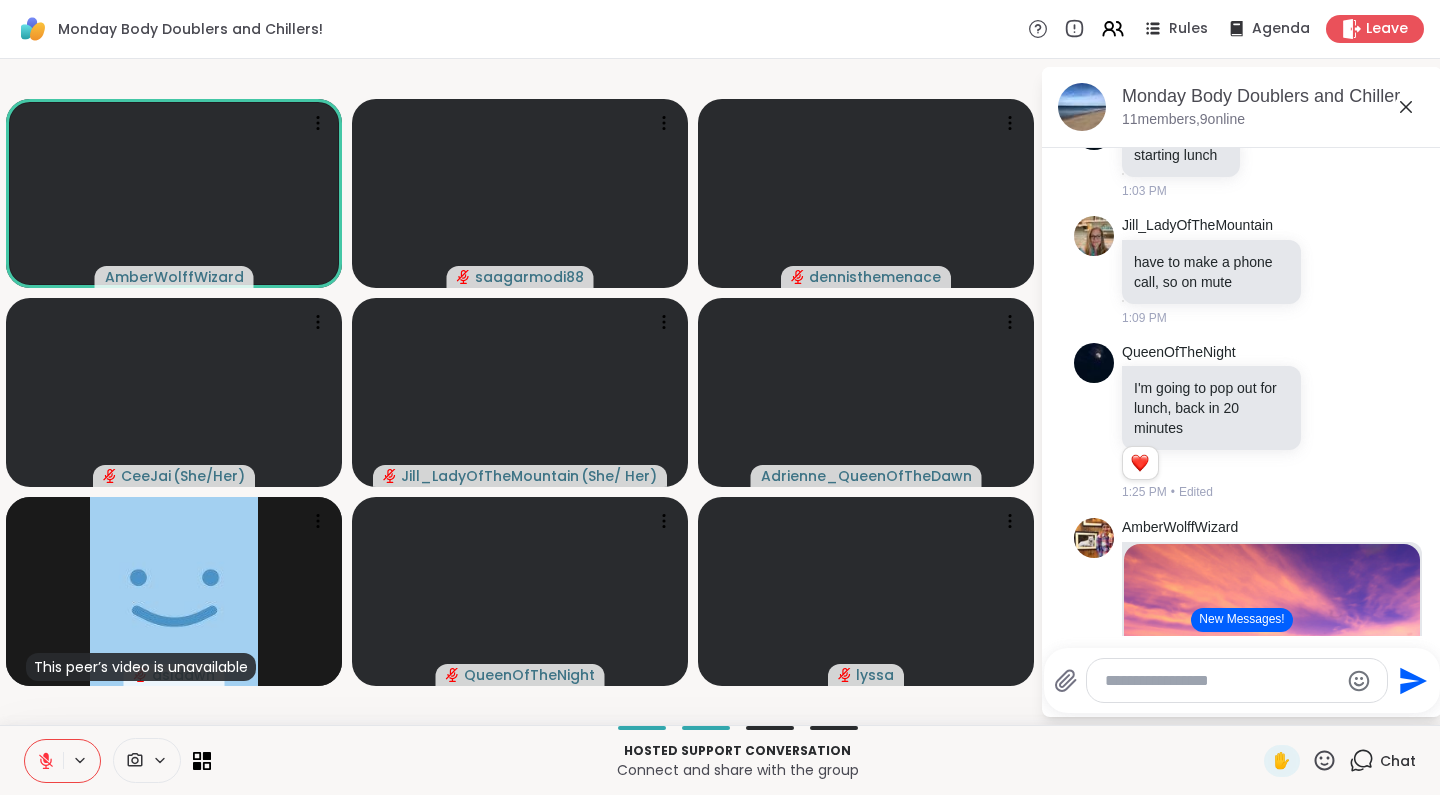 click 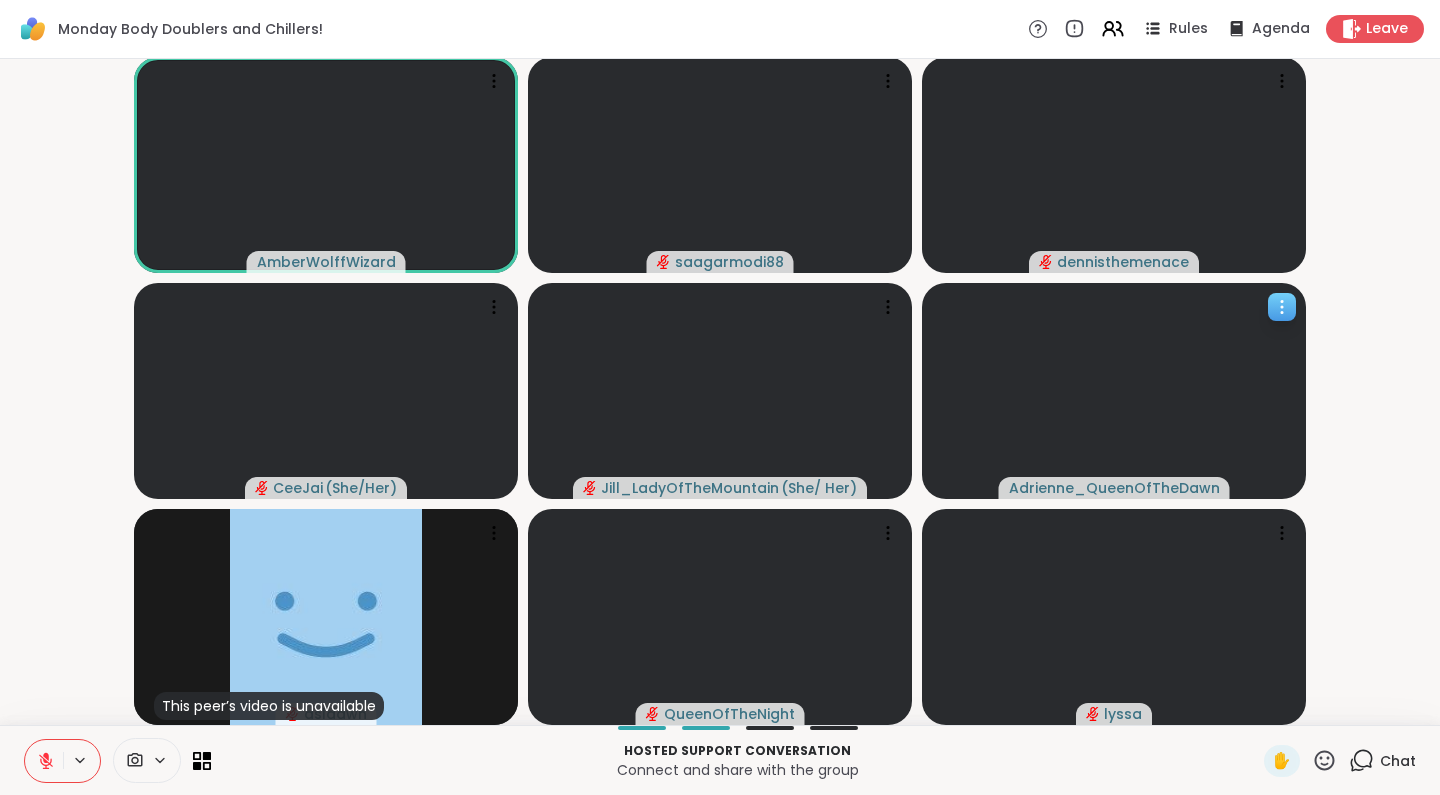 scroll, scrollTop: 3, scrollLeft: 0, axis: vertical 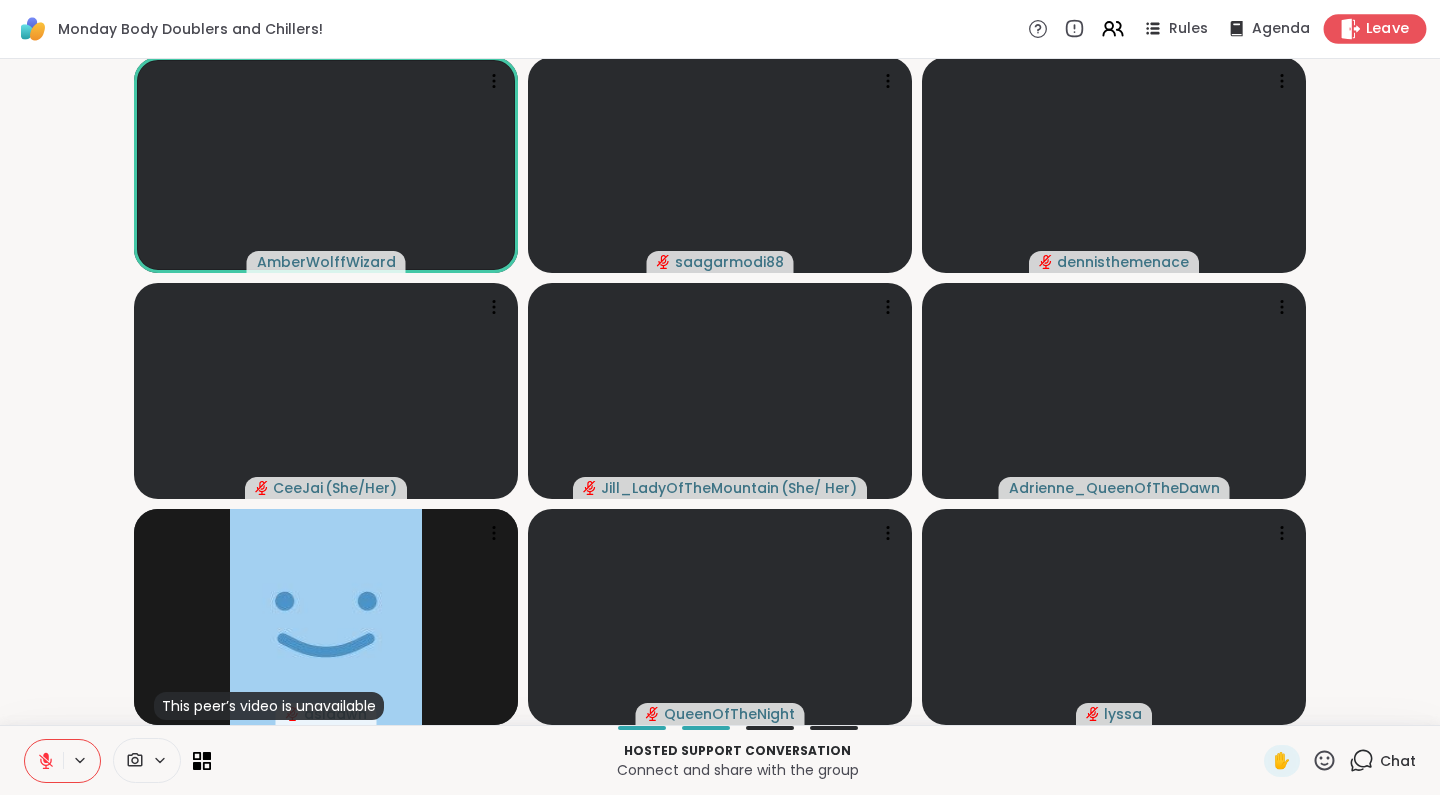 click on "Leave" at bounding box center (1388, 29) 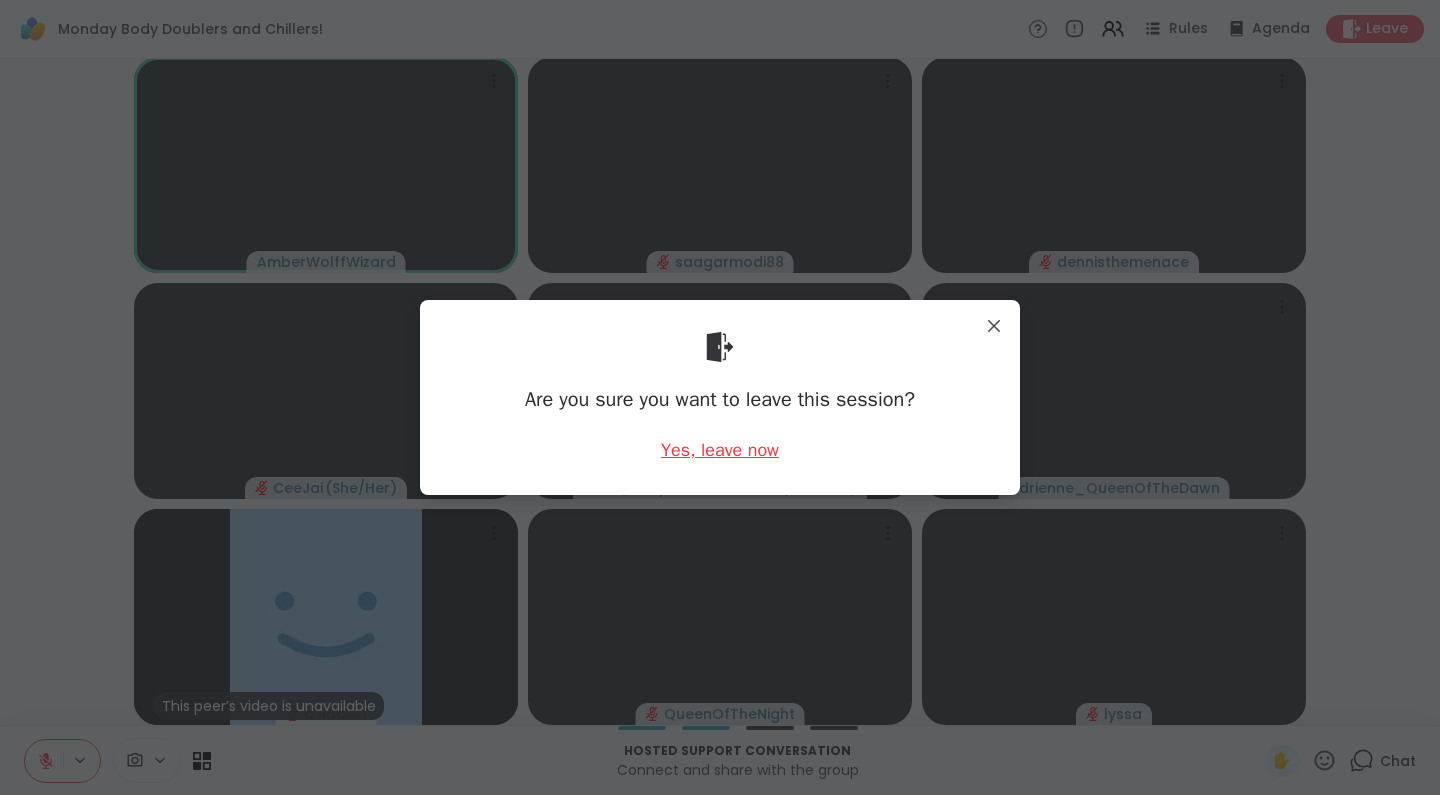 click on "Yes, leave now" at bounding box center [720, 450] 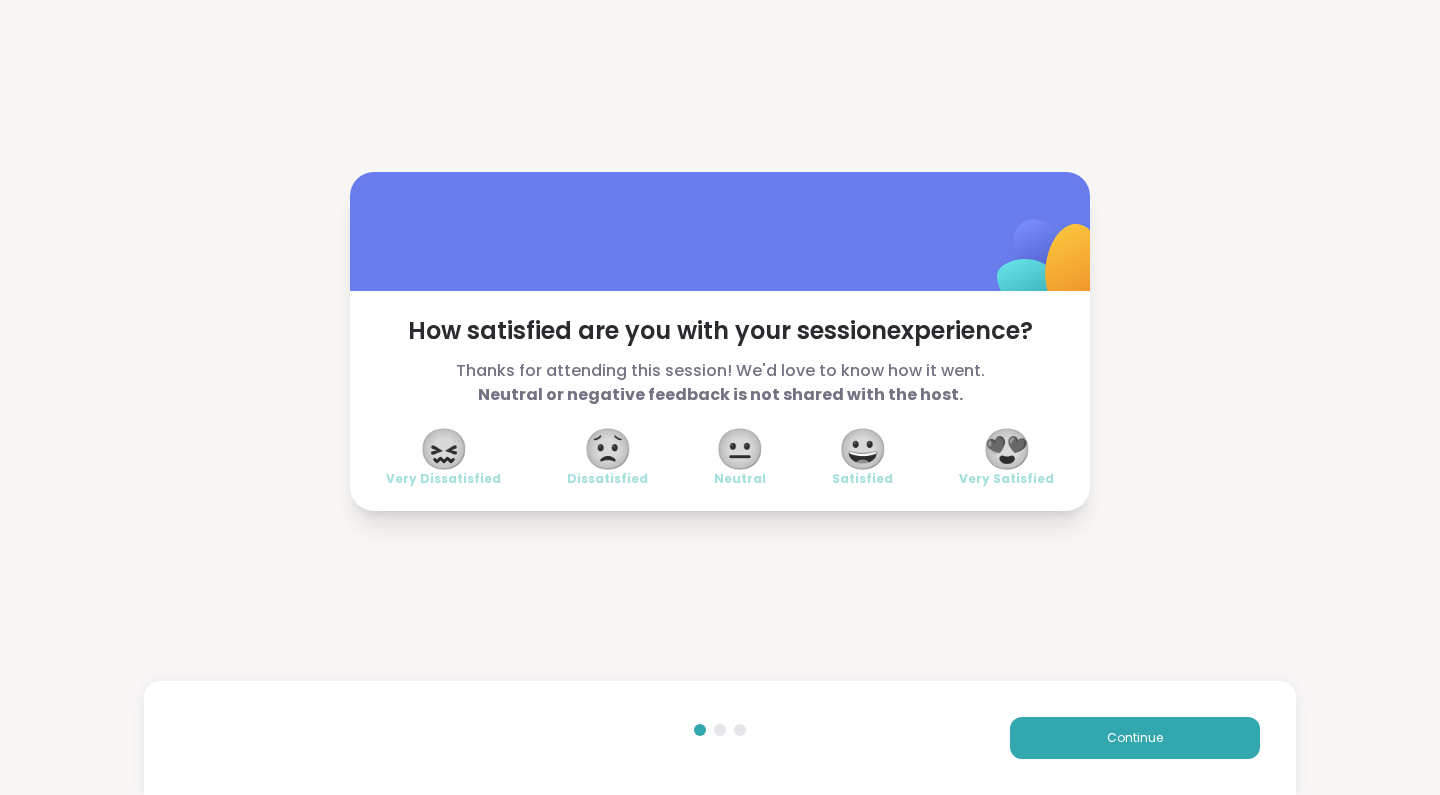 click on "😍" at bounding box center [1007, 449] 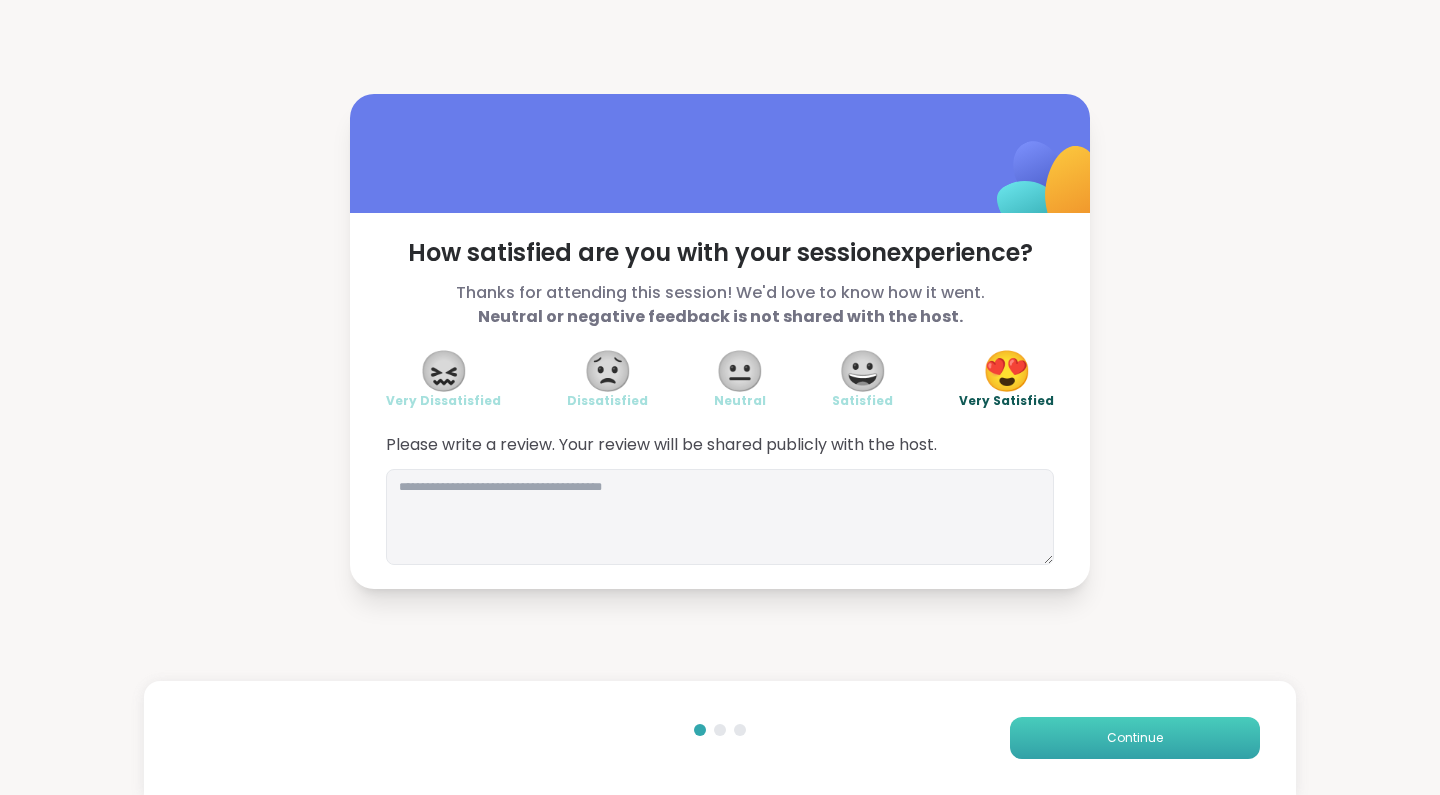 click on "Continue" at bounding box center [1135, 738] 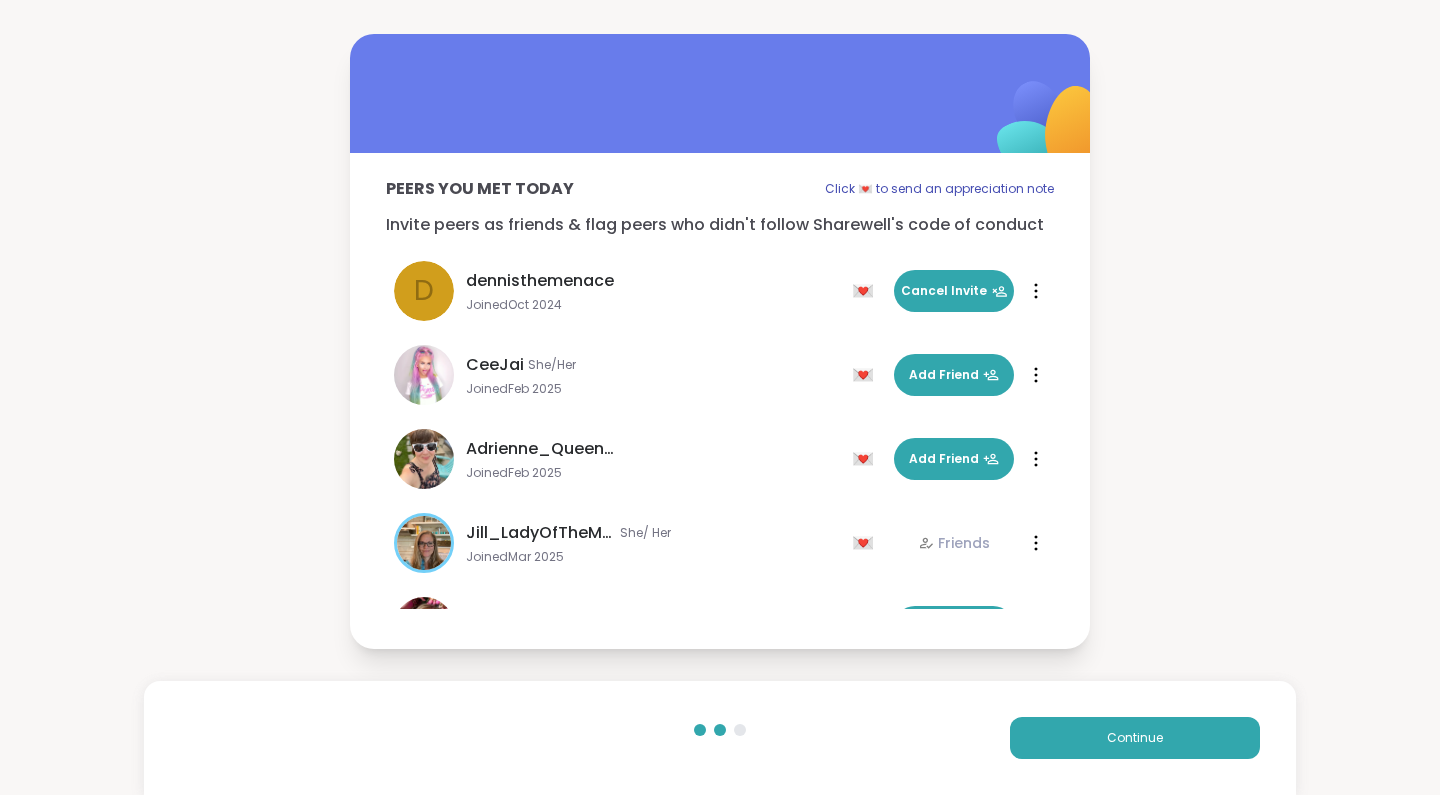 click on "Peers you met today Click 💌 to send an appreciation note Invite peers as friends & flag peers who didn't follow Sharewell's code of conduct Click 💌 to send an appreciation note d dennisthemenace Joined  Oct 2024 💌 Cancel Invite  💌 Cancel Invite  CeeJai She/Her Joined  Feb 2025 💌 Add Friend  💌 Add Friend  Adrienne_QueenOfTheDawn Joined  Feb 2025 💌 Add Friend  💌 Add Friend  Jill_LadyOfTheMountain She/ Her Joined  Mar 2025 💌  Friends 💌  Friends lyssa Joined  May 2025 💌 Add Friend  💌 Add Friend  A Aydencossette Joined  Jul 2025 💌 Cancel Invite  💌 Cancel Invite  QueenOfTheNight Joined  Mar 2022 💌  Friends 💌  Friends a asldawn Joined  Jul 2025 💌 Add Friend  💌 Add Friend  AmberWolffWizard Joined  Dec 2024 💌  Friends 💌  Friends Continue" at bounding box center (720, 341) 